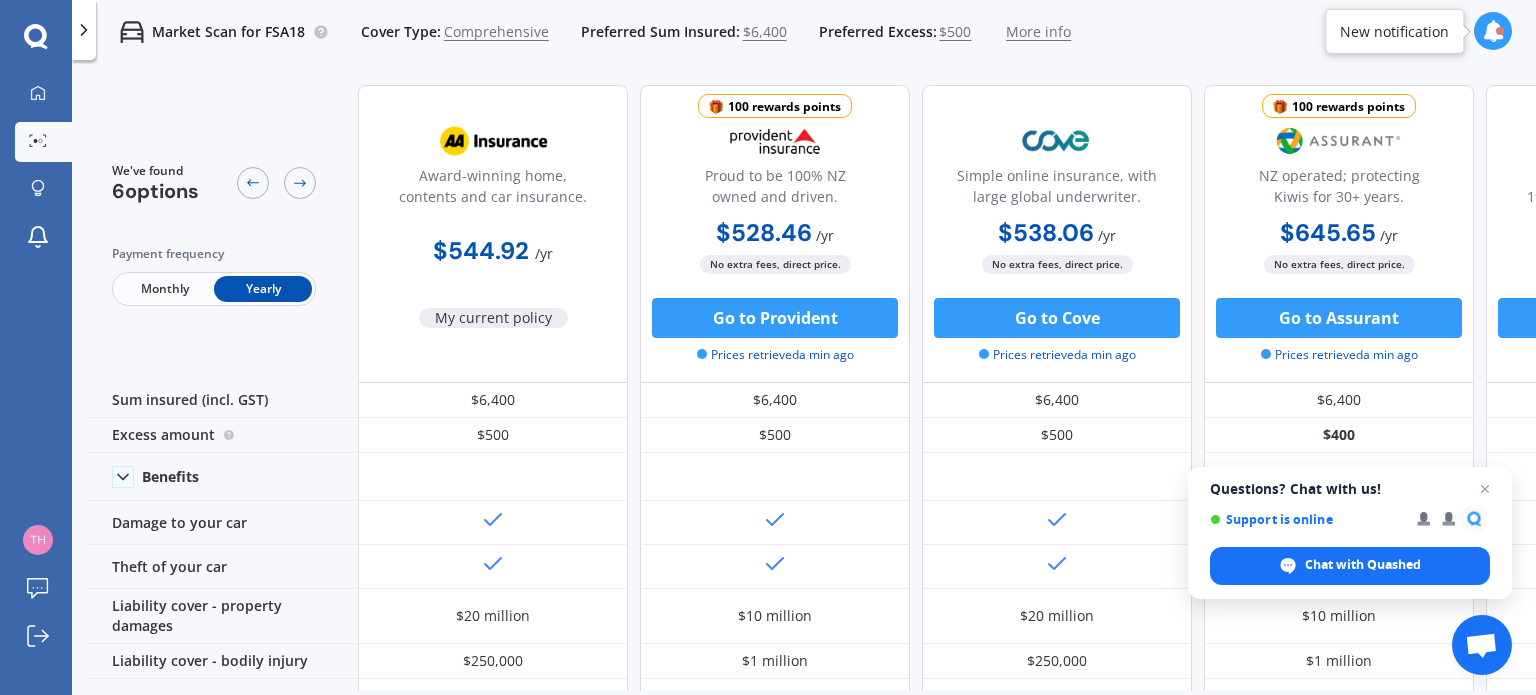 scroll, scrollTop: 0, scrollLeft: 0, axis: both 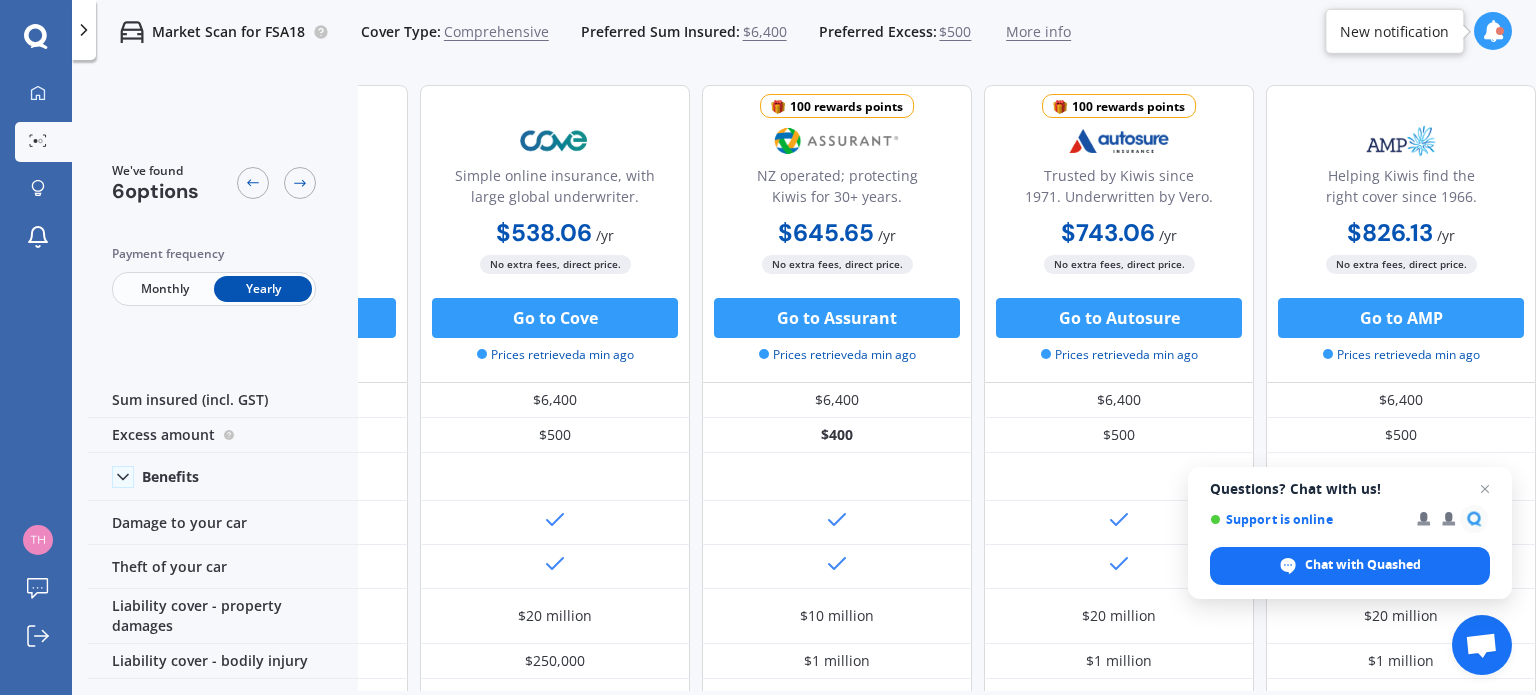 click 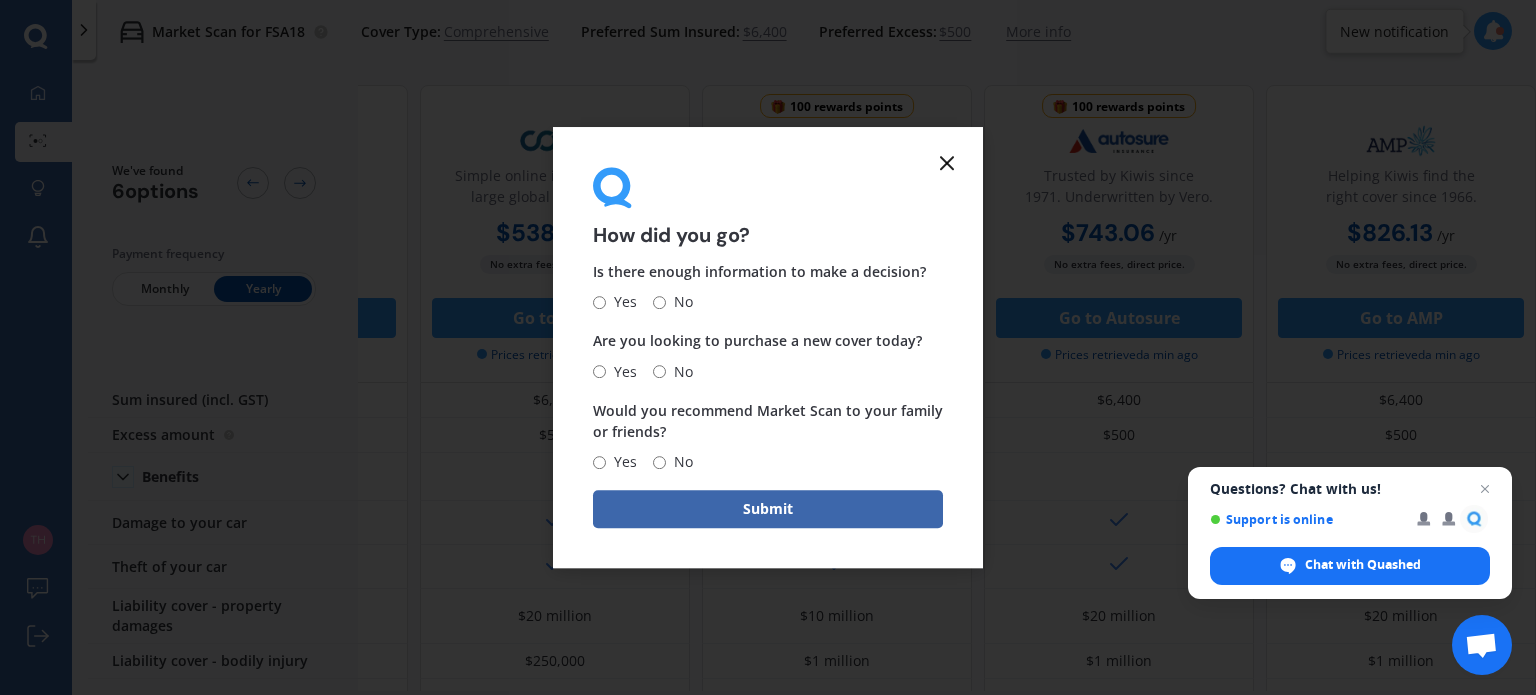click on "Yes" at bounding box center [621, 303] 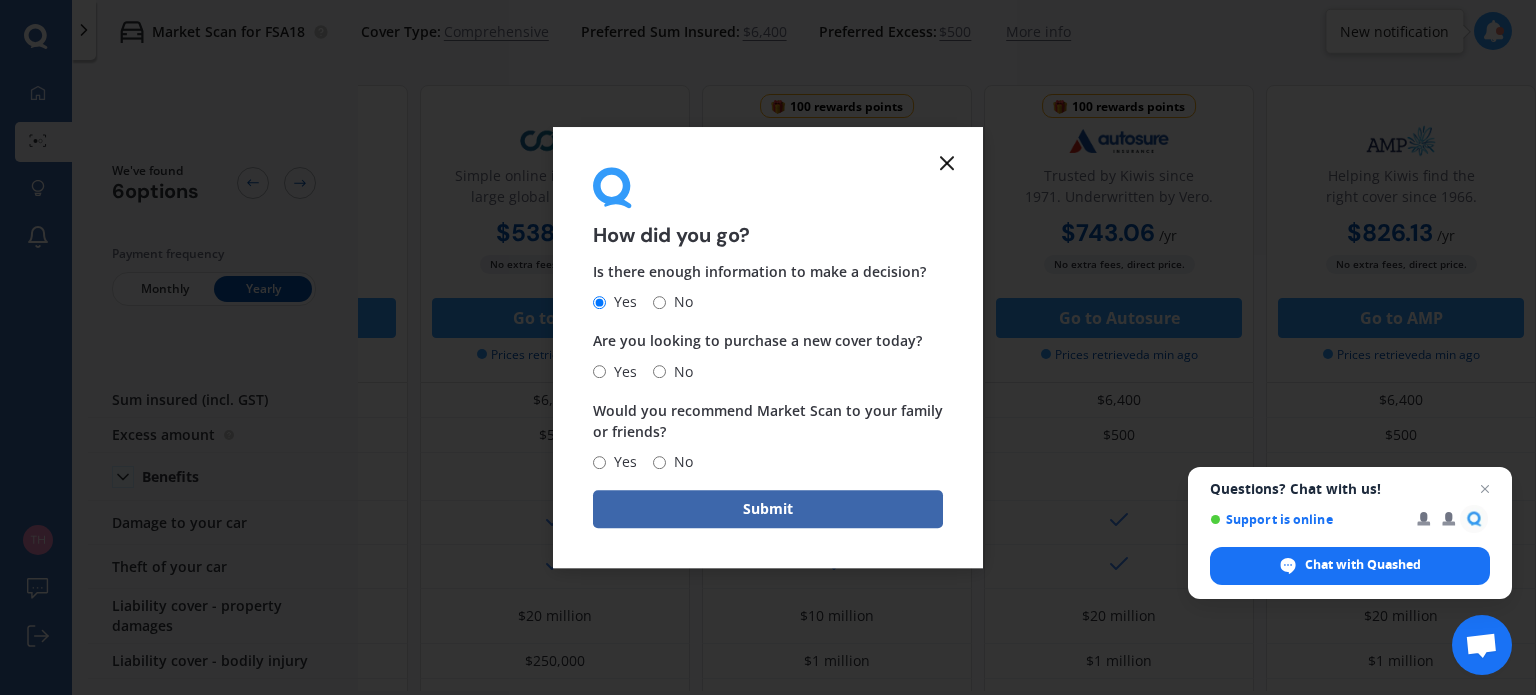 click on "No" at bounding box center (659, 371) 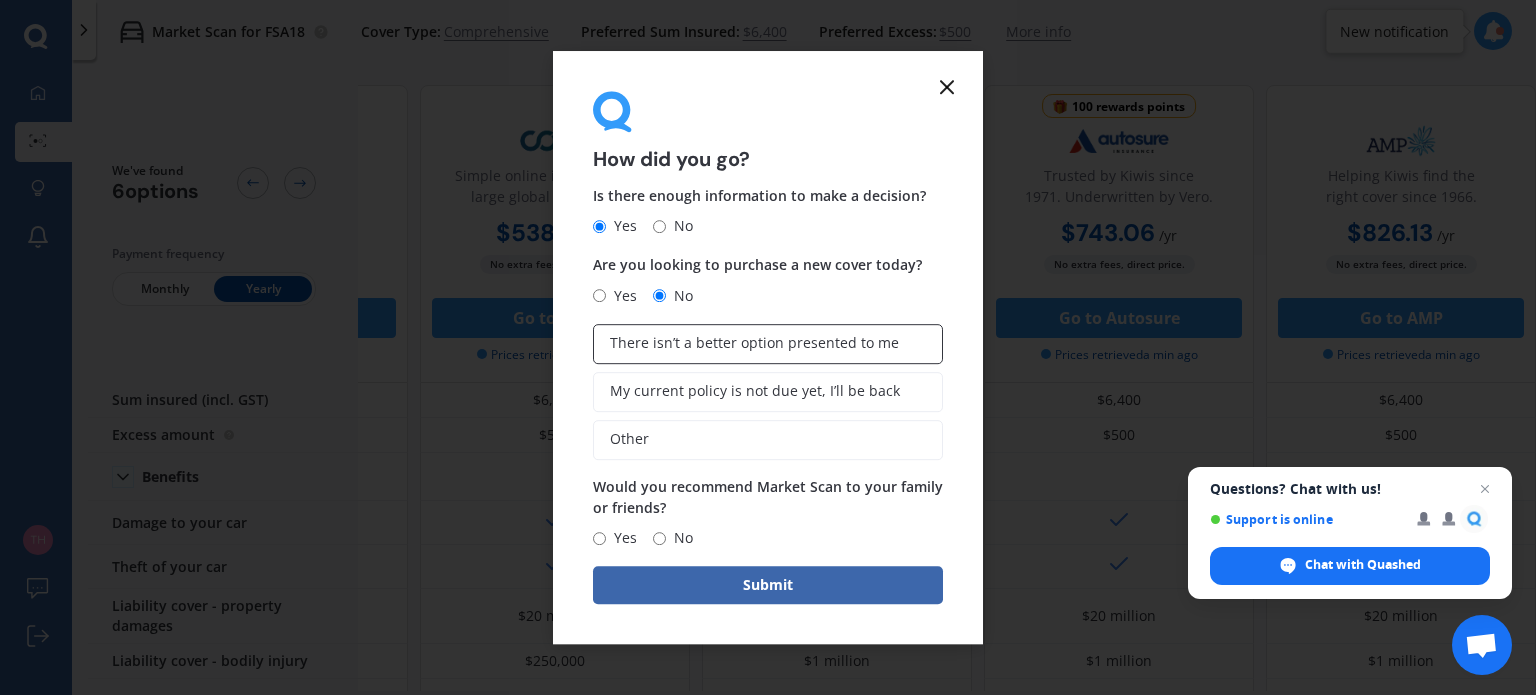 click on "There isn’t a better option presented to me" at bounding box center [754, 343] 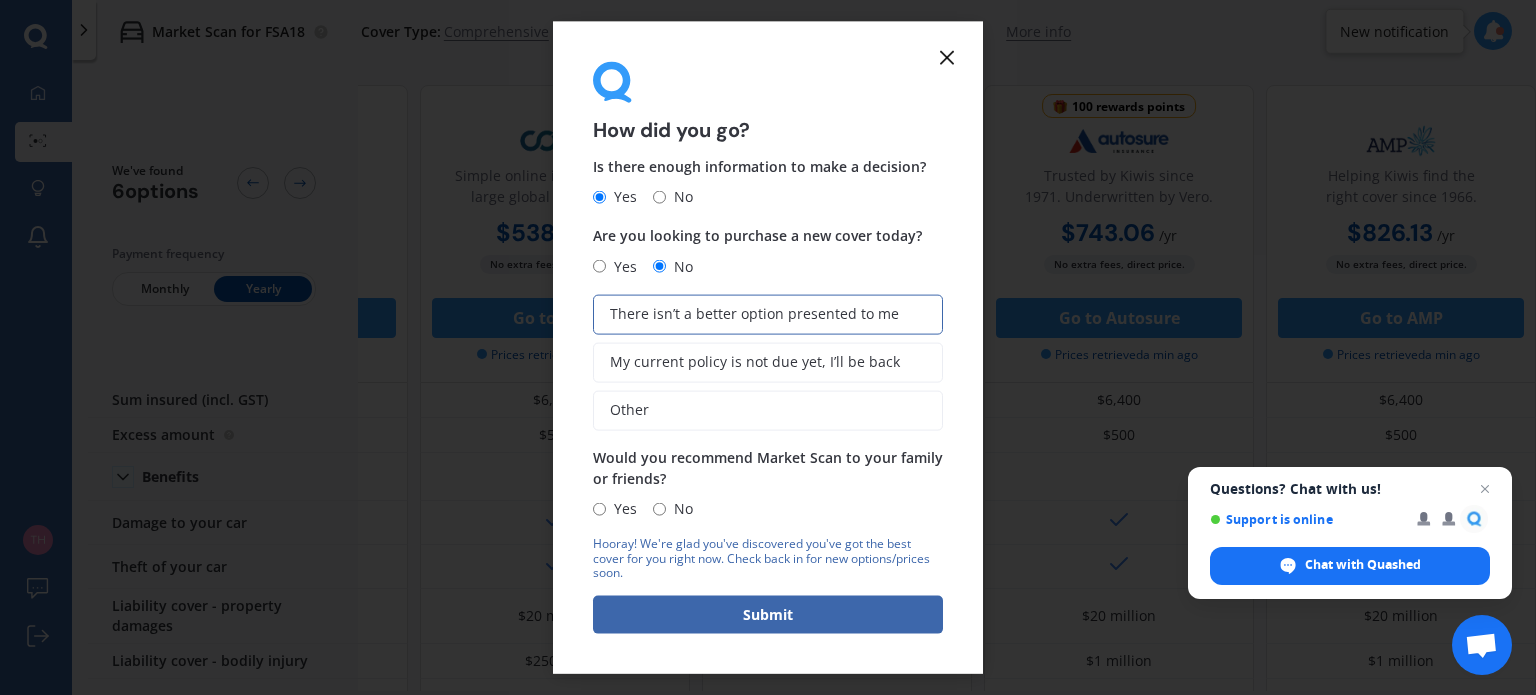 click on "Yes" at bounding box center (599, 508) 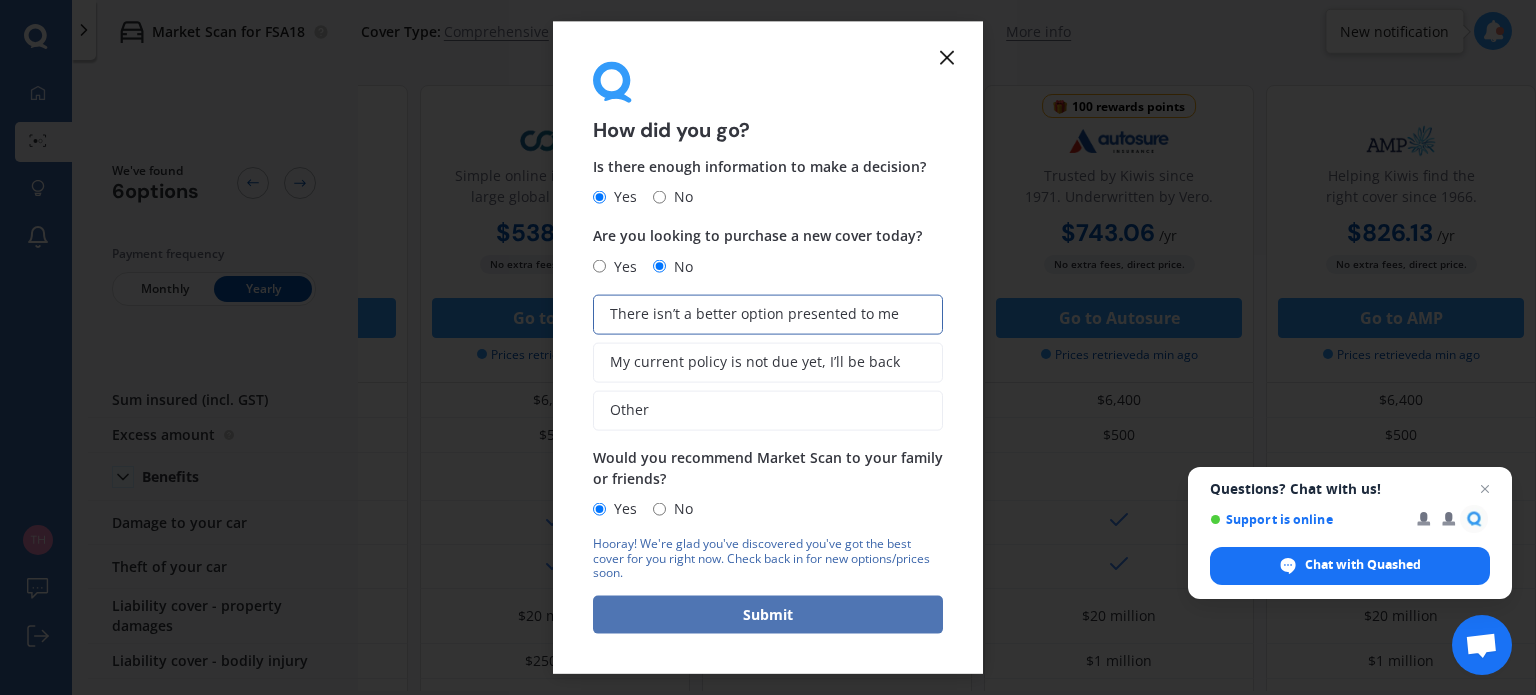 click on "Submit" at bounding box center (768, 615) 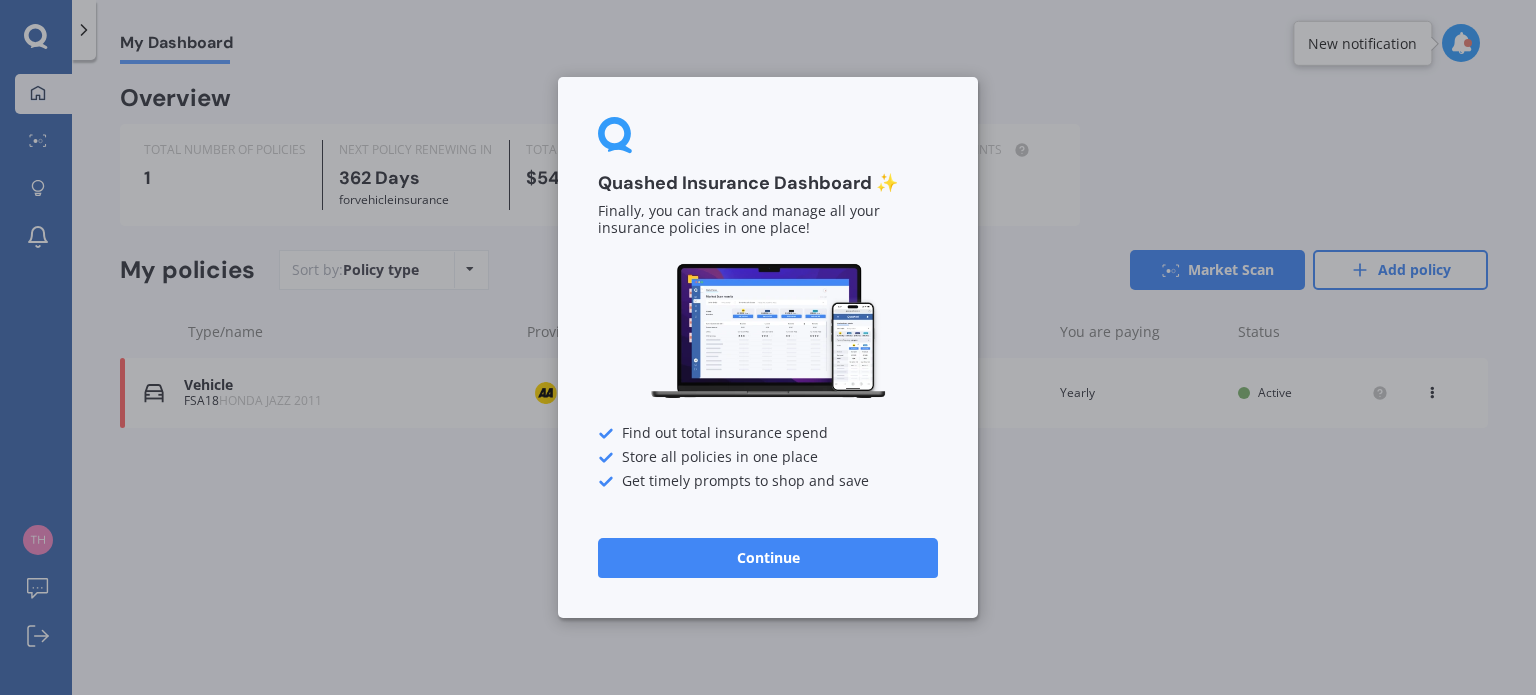 click on "Continue" at bounding box center [768, 558] 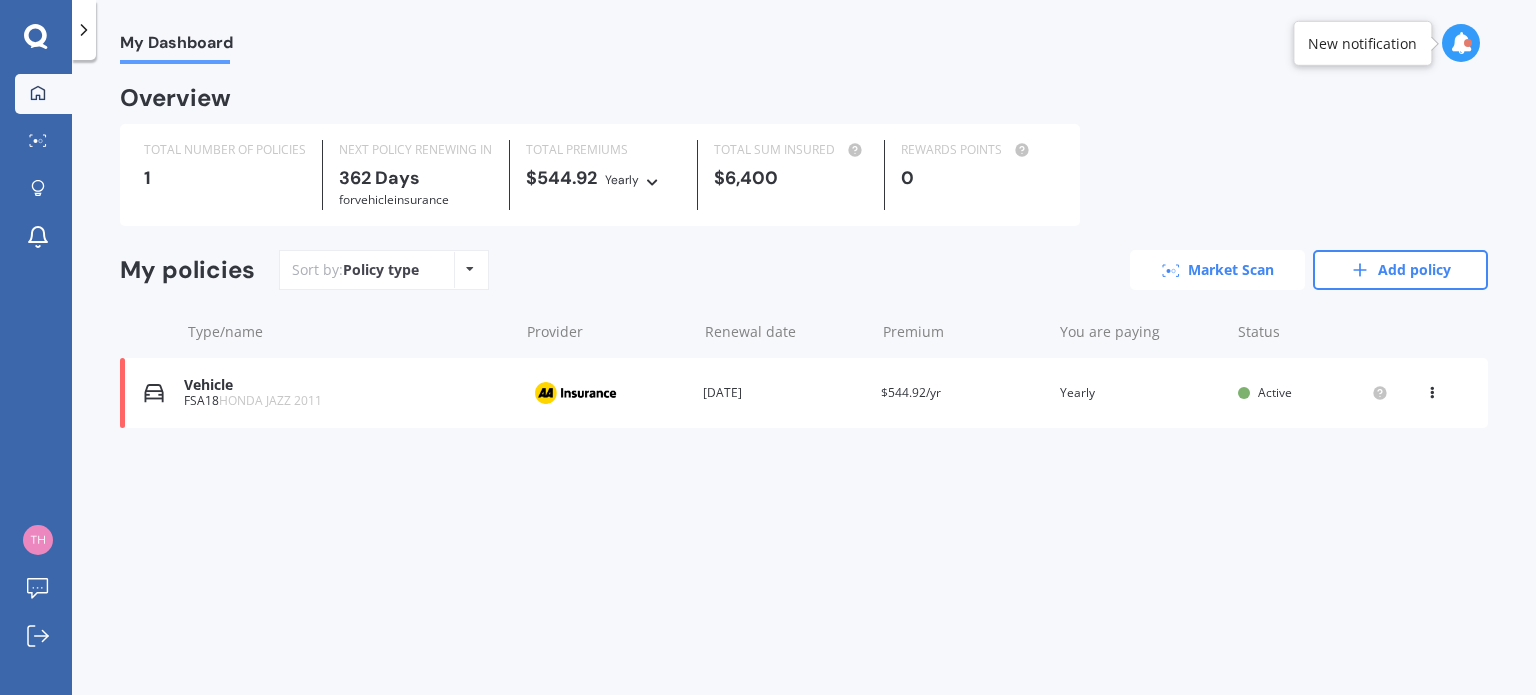 click on "Market Scan" at bounding box center (1217, 270) 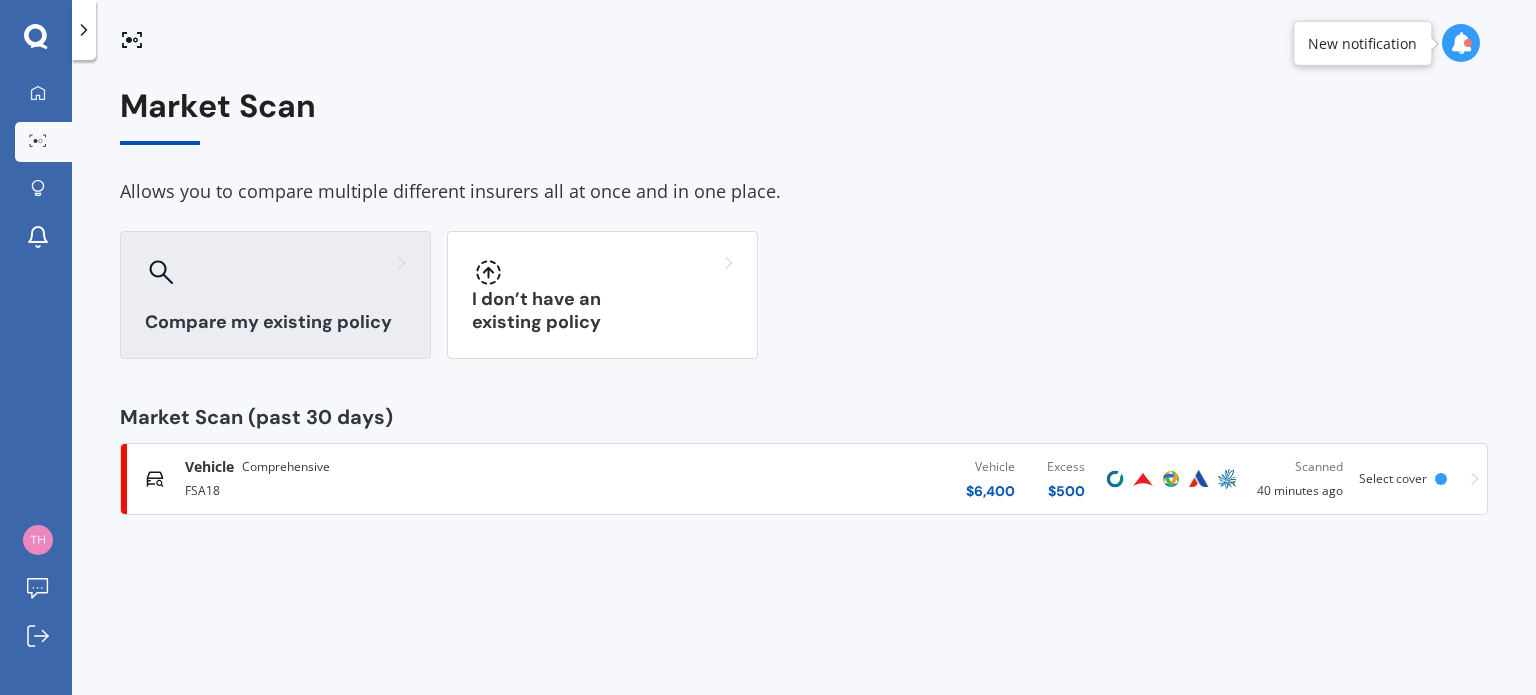 click on "Compare my existing policy" at bounding box center [275, 295] 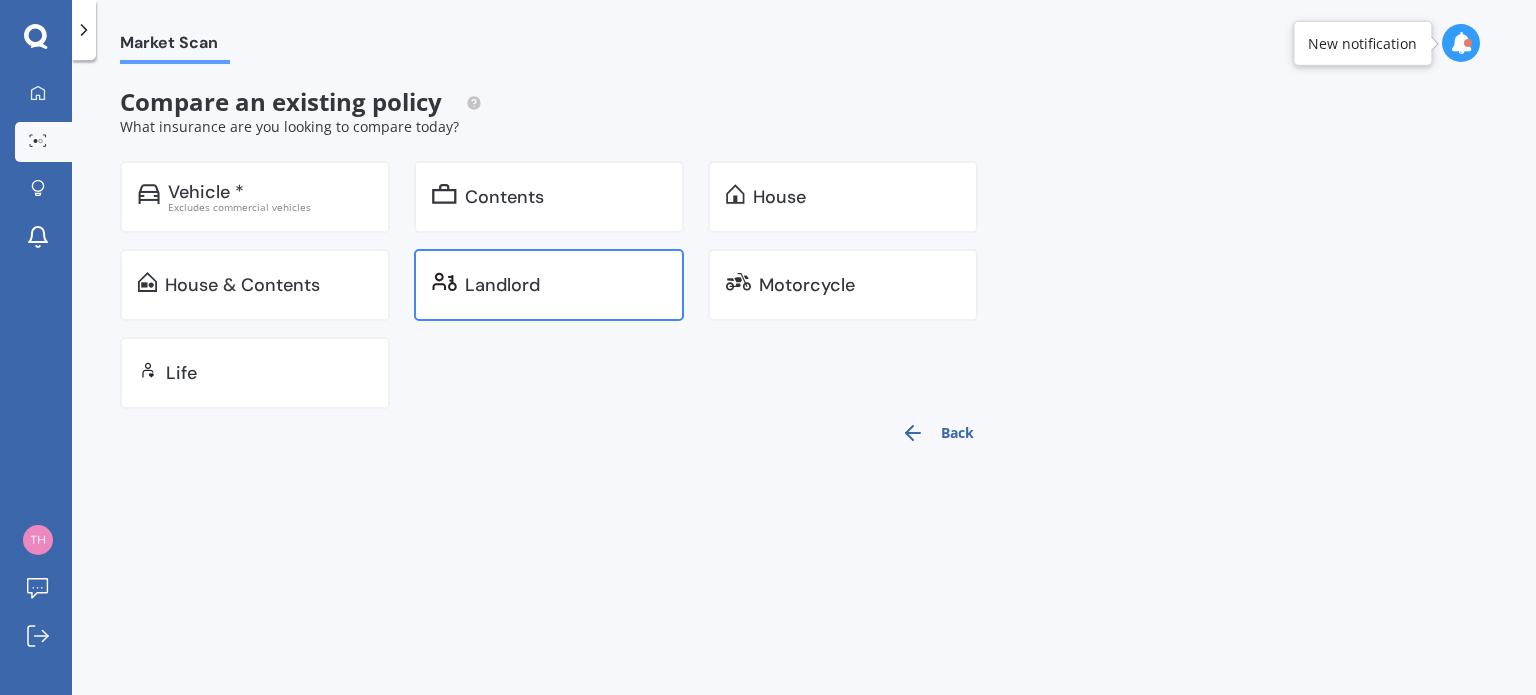 click on "Landlord" at bounding box center [565, 285] 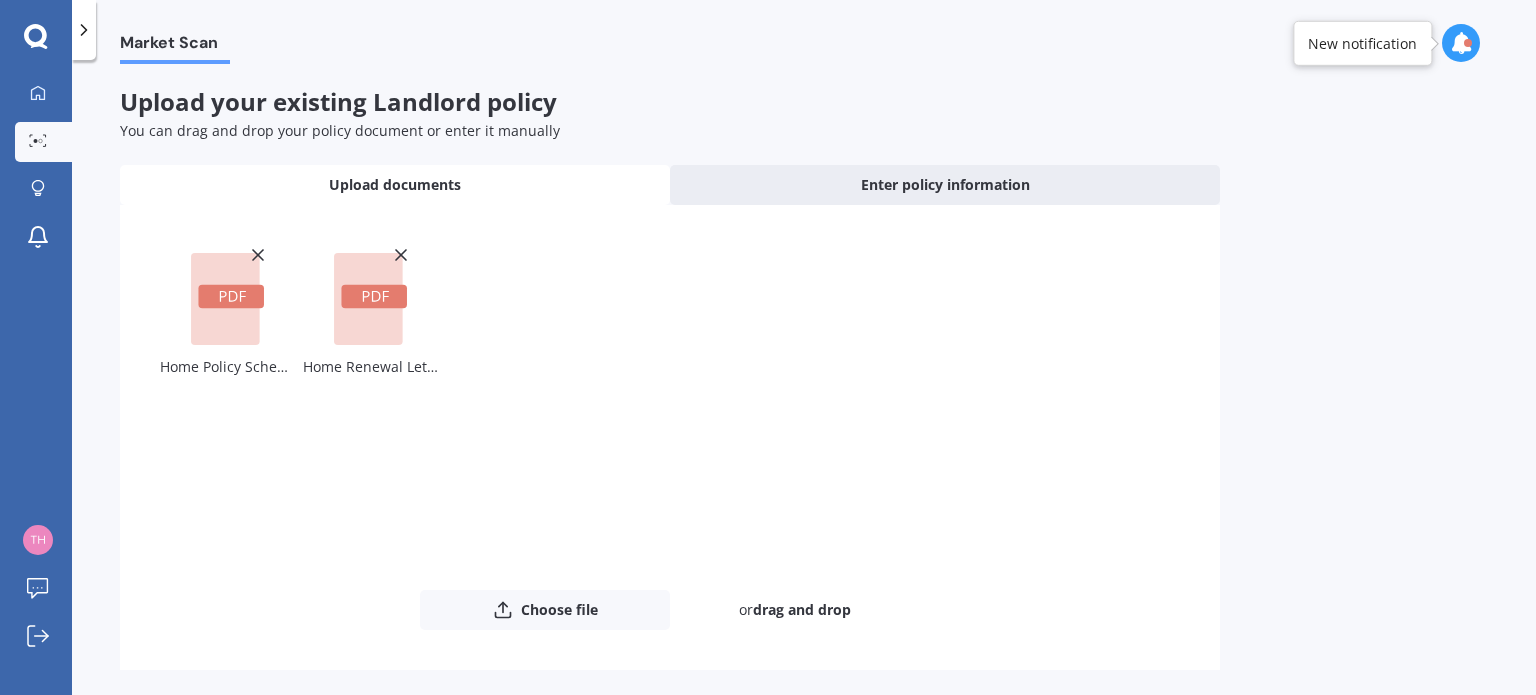 click on "Home Policy Schedule AHL033809302.pdf Home Renewal Letter AHL033809302.pdf" at bounding box center (670, 417) 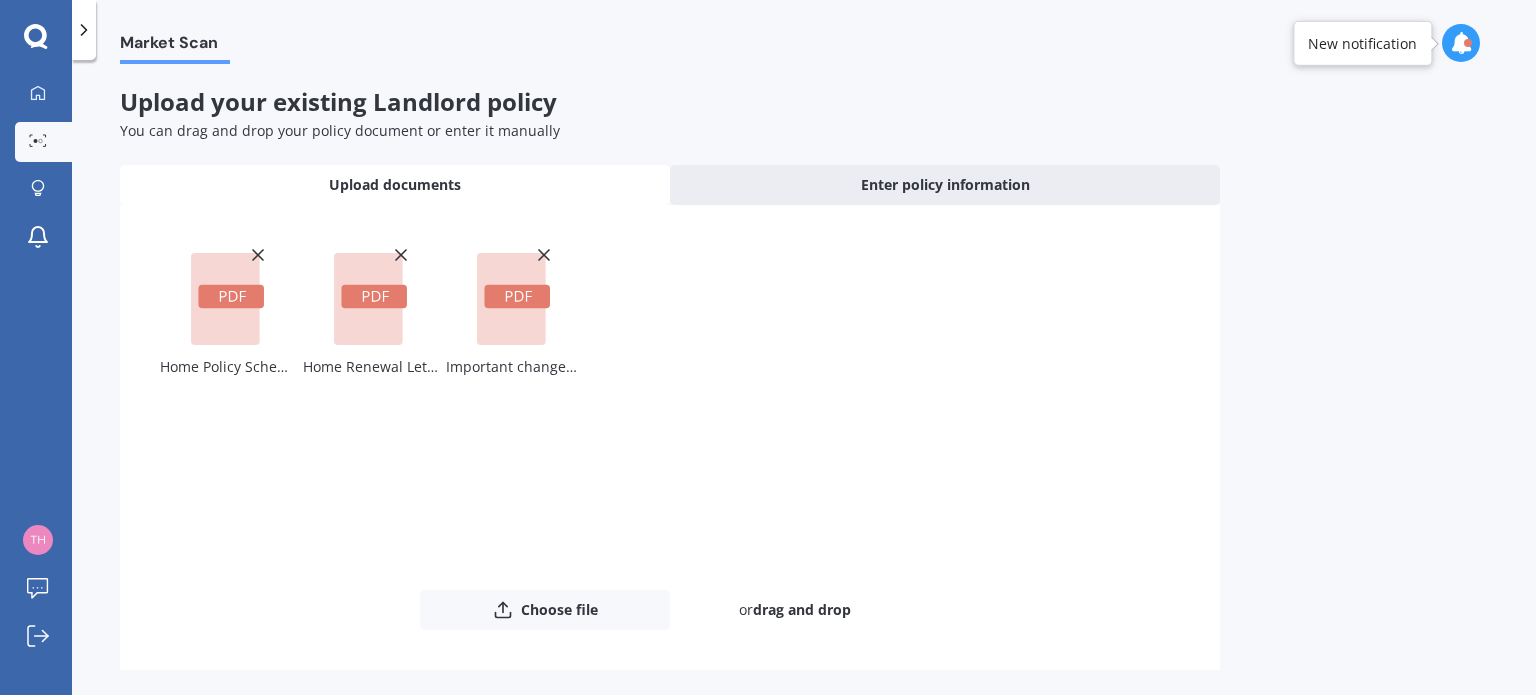 scroll, scrollTop: 74, scrollLeft: 0, axis: vertical 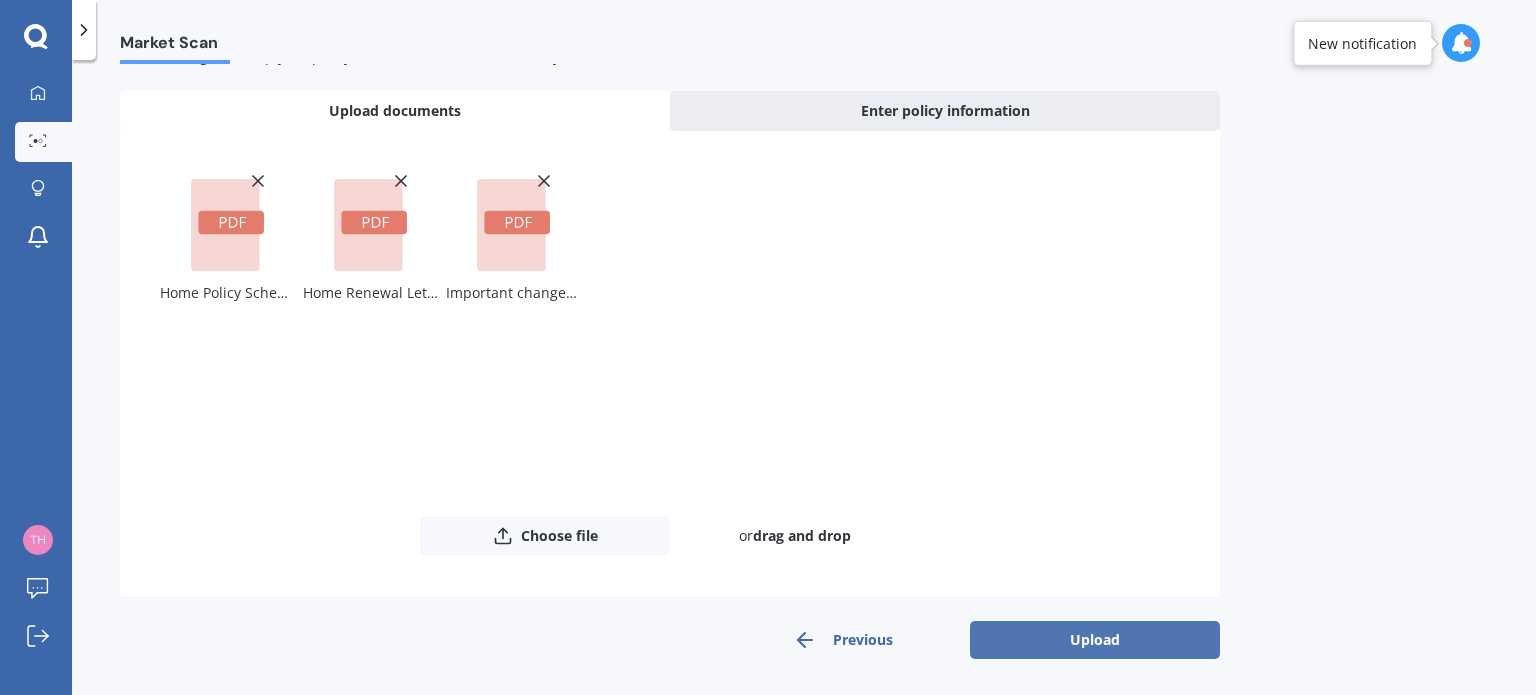 click on "Upload" at bounding box center [1095, 640] 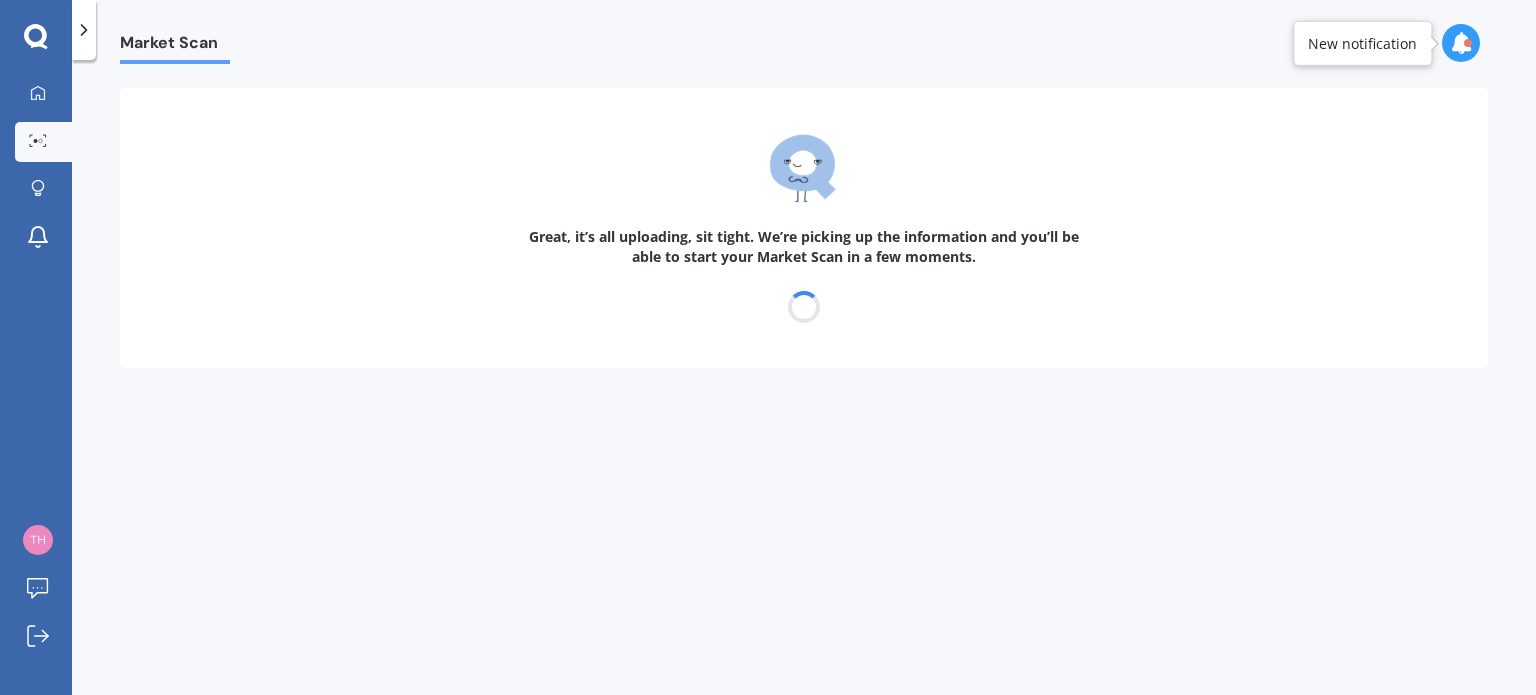 scroll, scrollTop: 0, scrollLeft: 0, axis: both 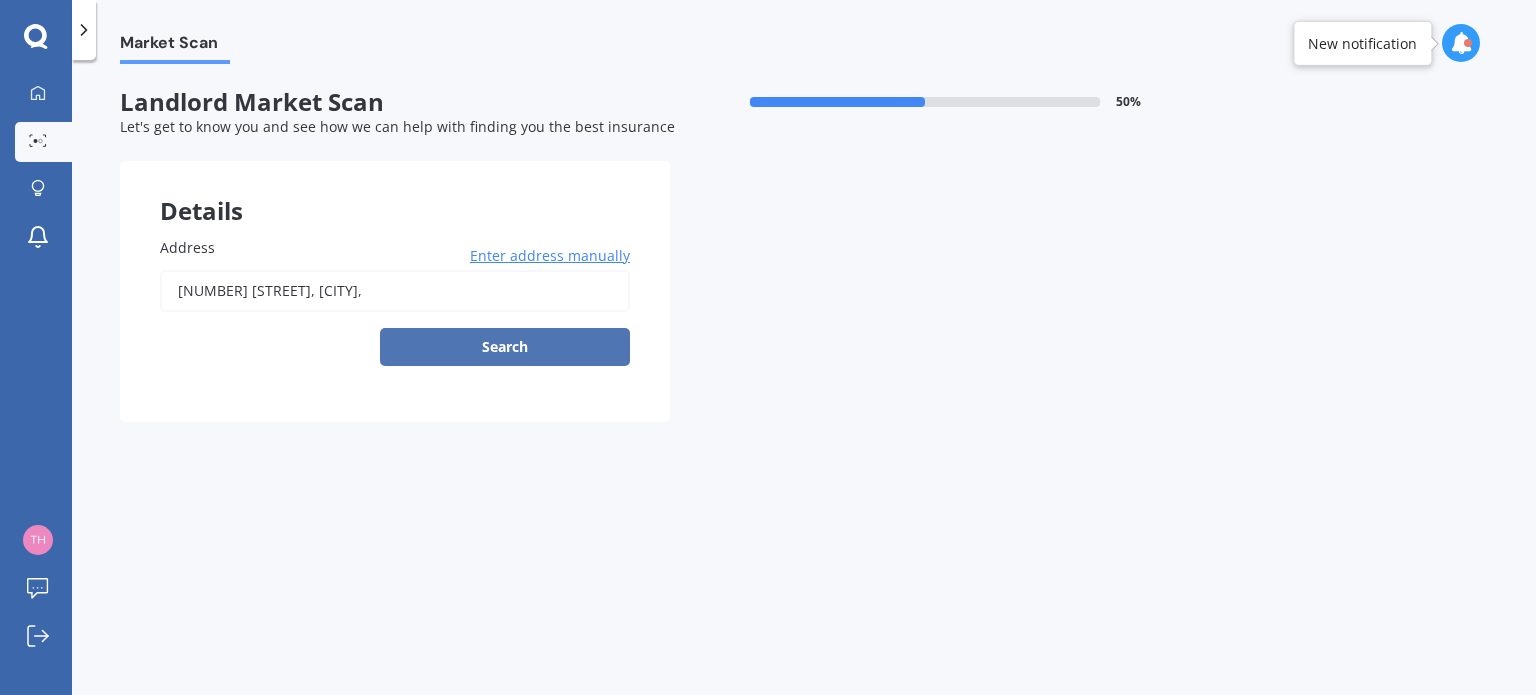 click on "Search" at bounding box center [505, 347] 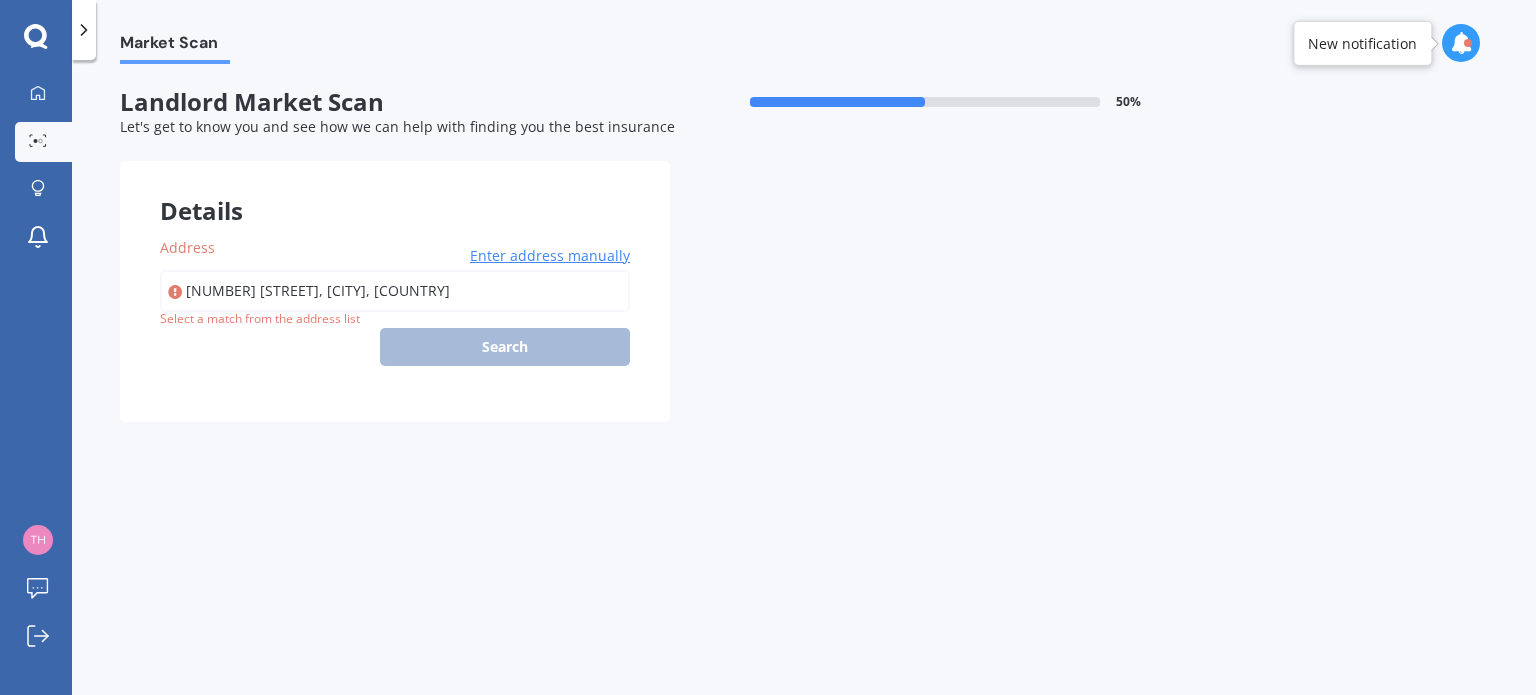 type on "[NUMBER] [STREET], [CITY], [POSTAL_CODE]" 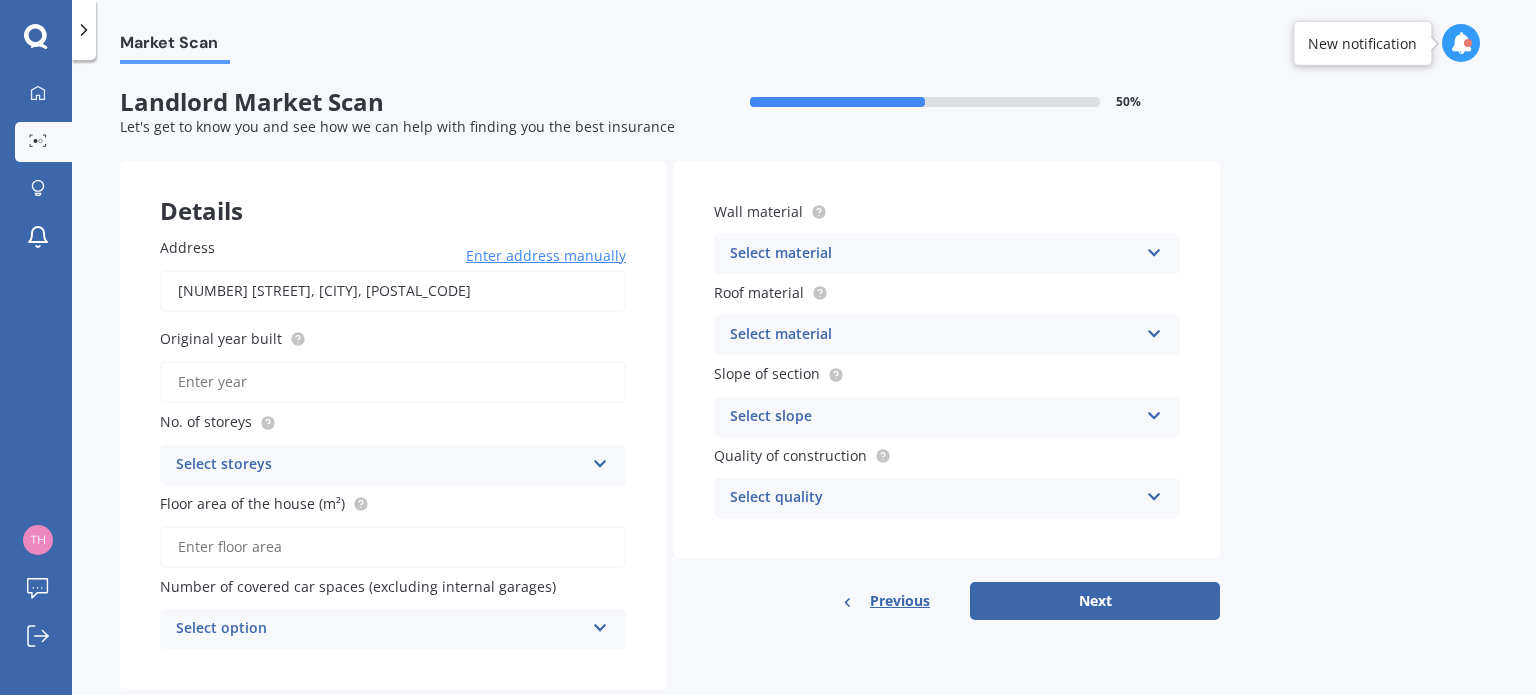 click on "Original year built" at bounding box center (393, 382) 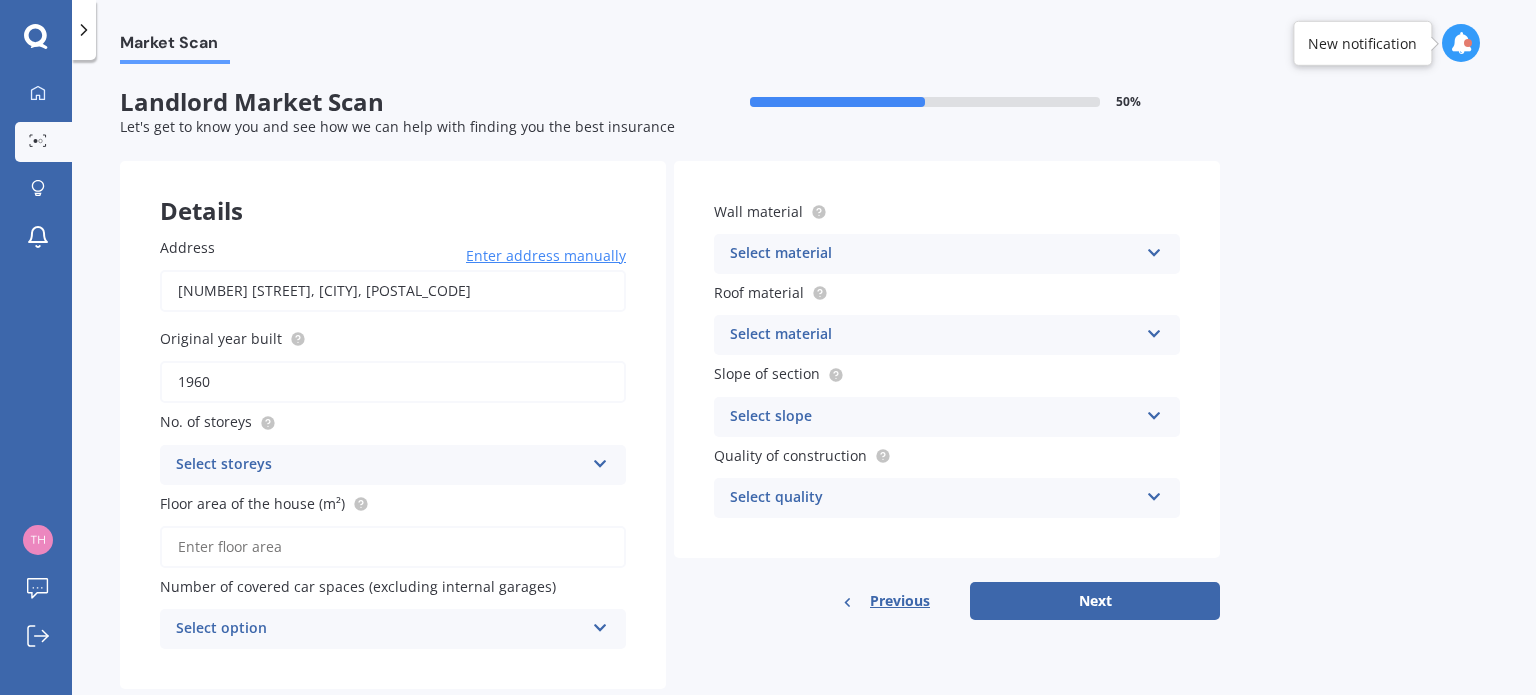 type on "1960" 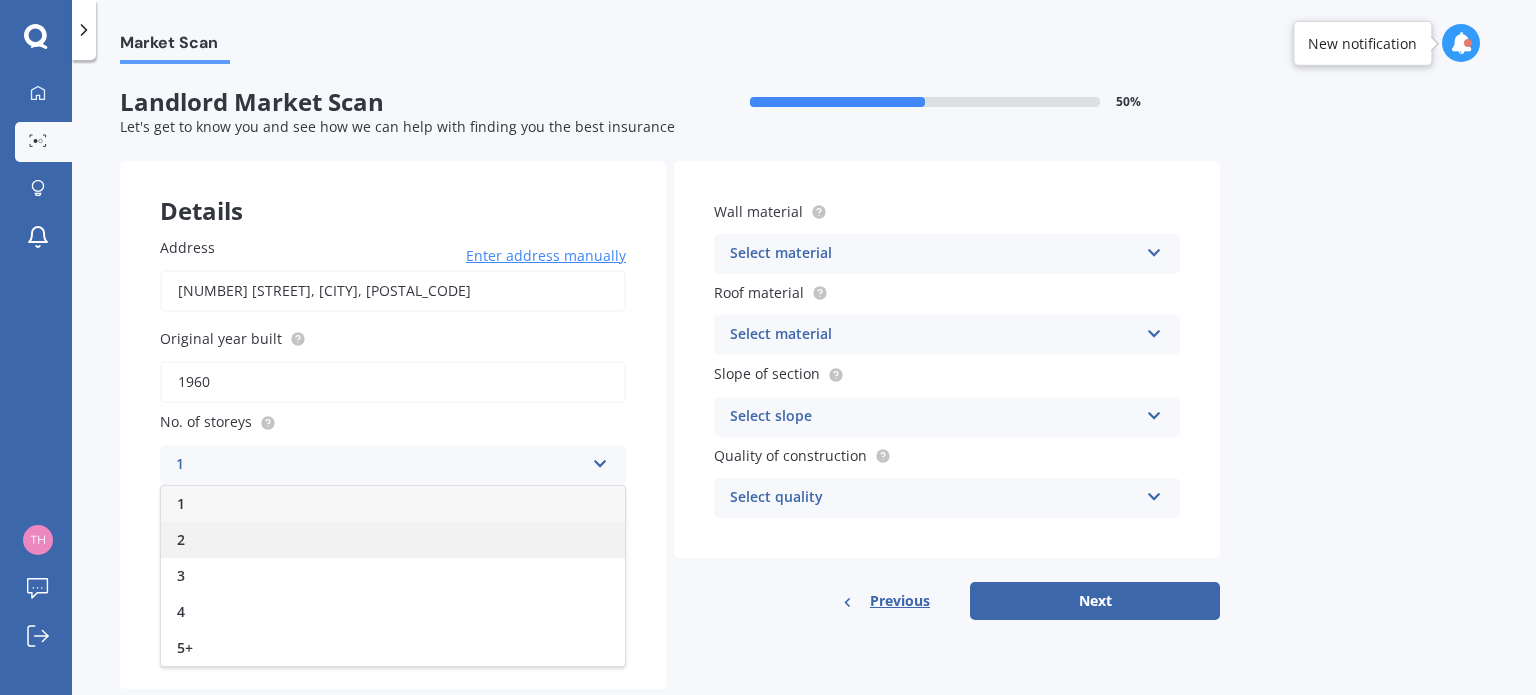 click on "2" at bounding box center (393, 540) 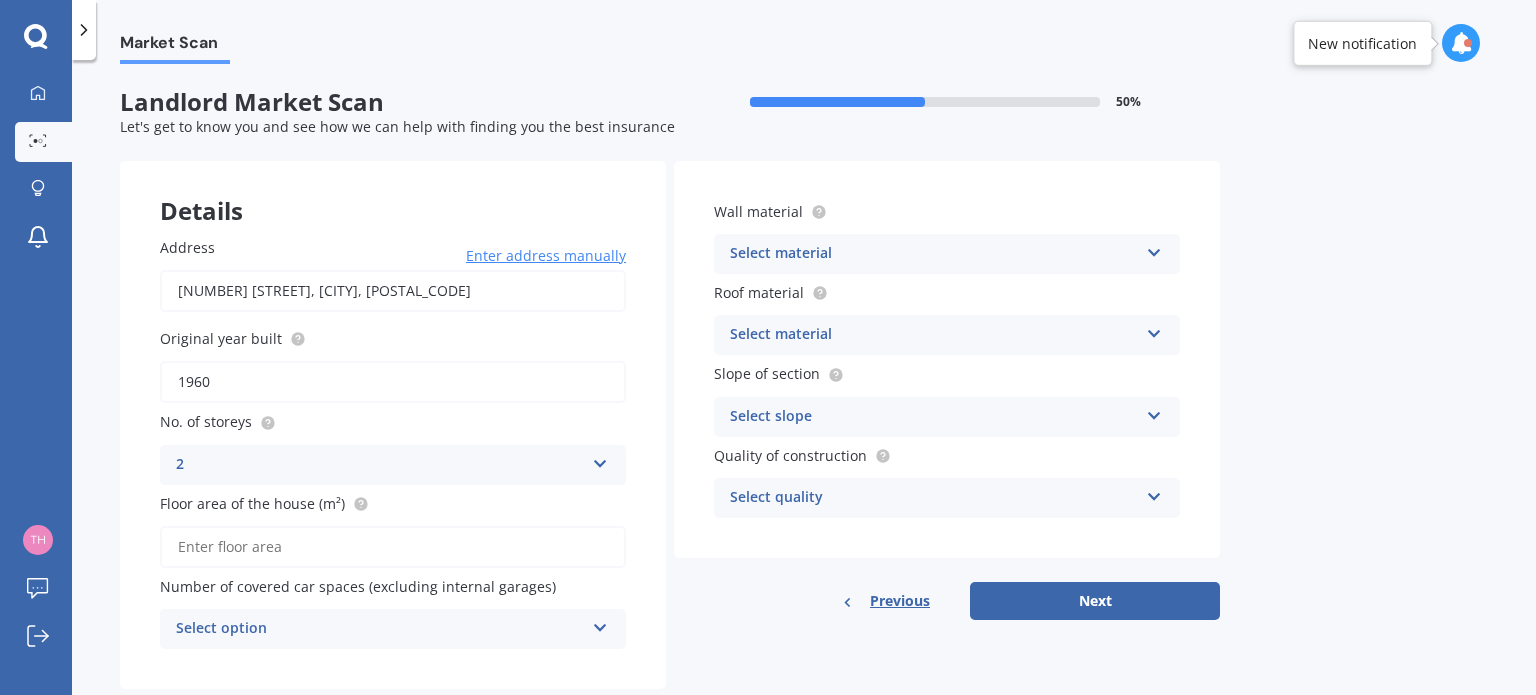 click on "Floor area of the house (m²)" at bounding box center [393, 547] 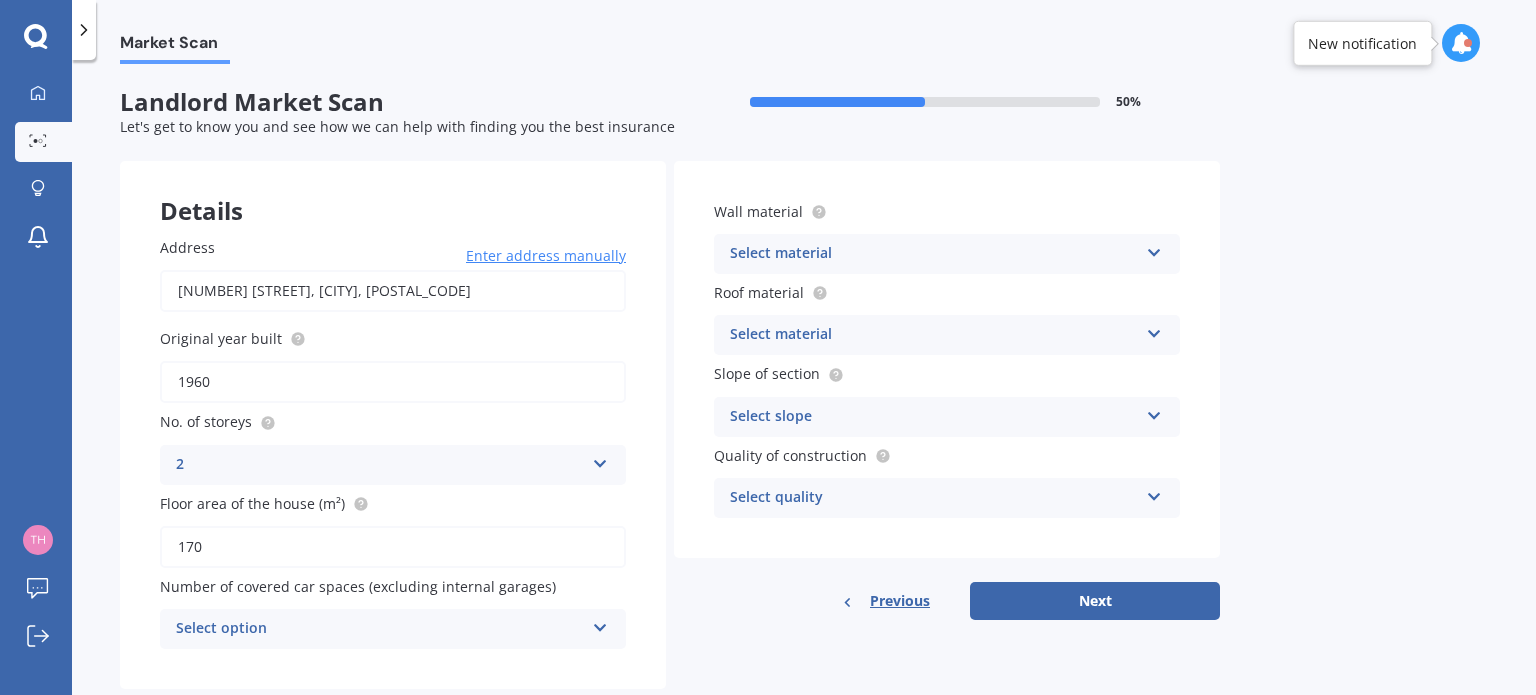 type on "170" 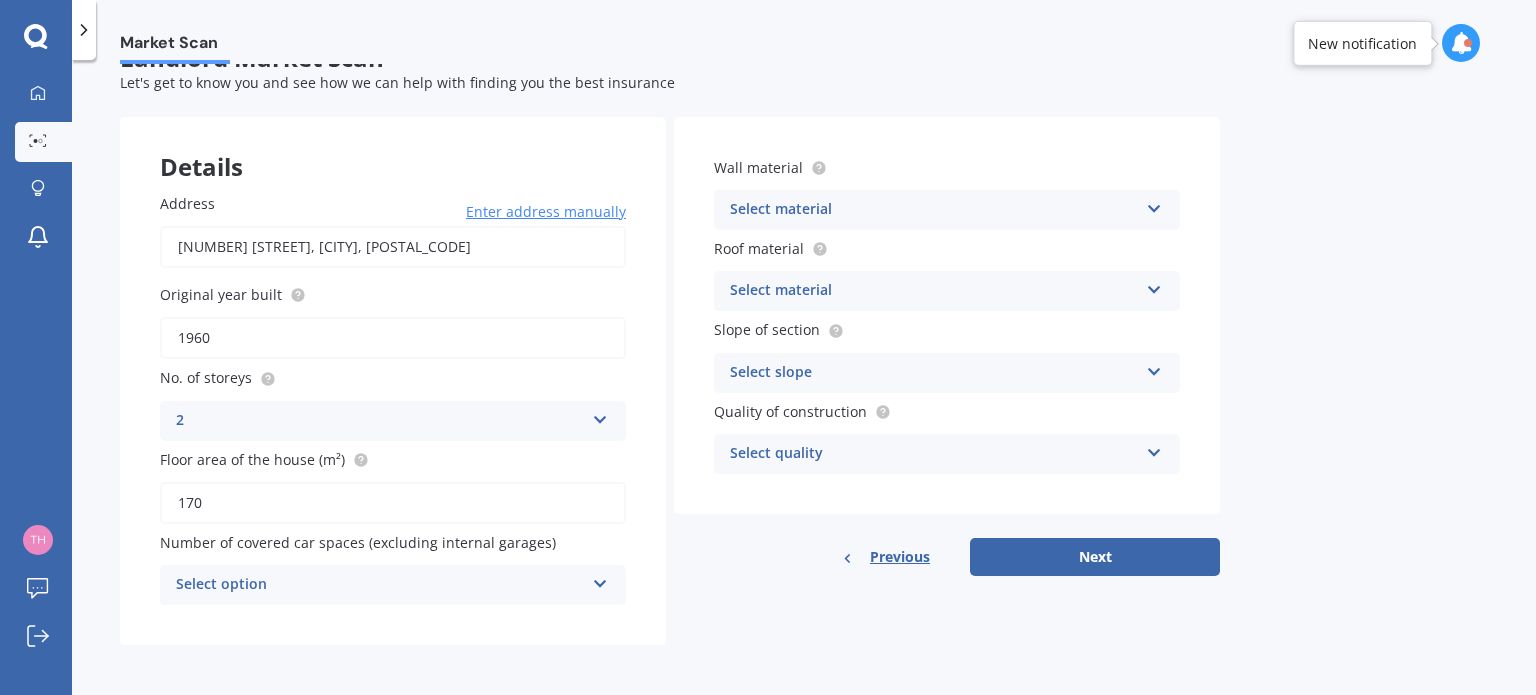 click at bounding box center [600, 580] 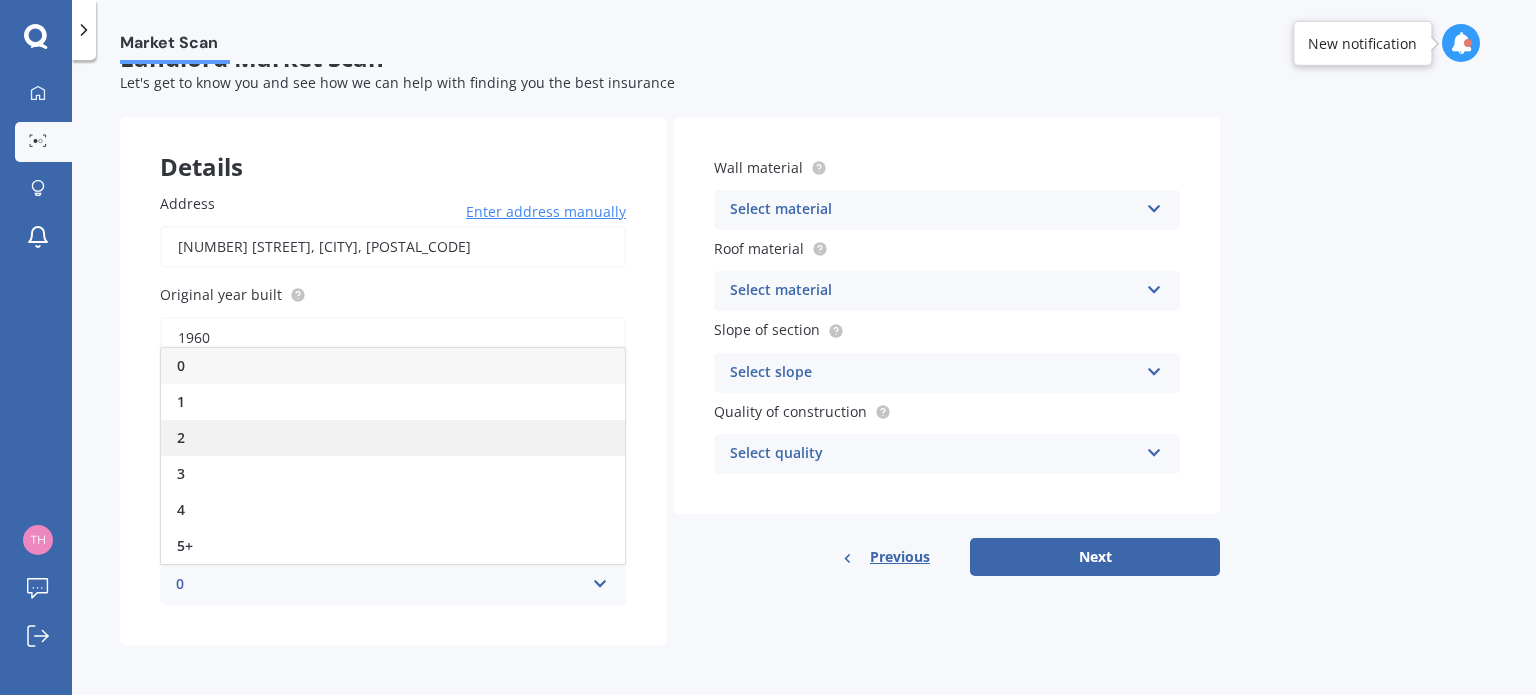 click on "2" at bounding box center (393, 438) 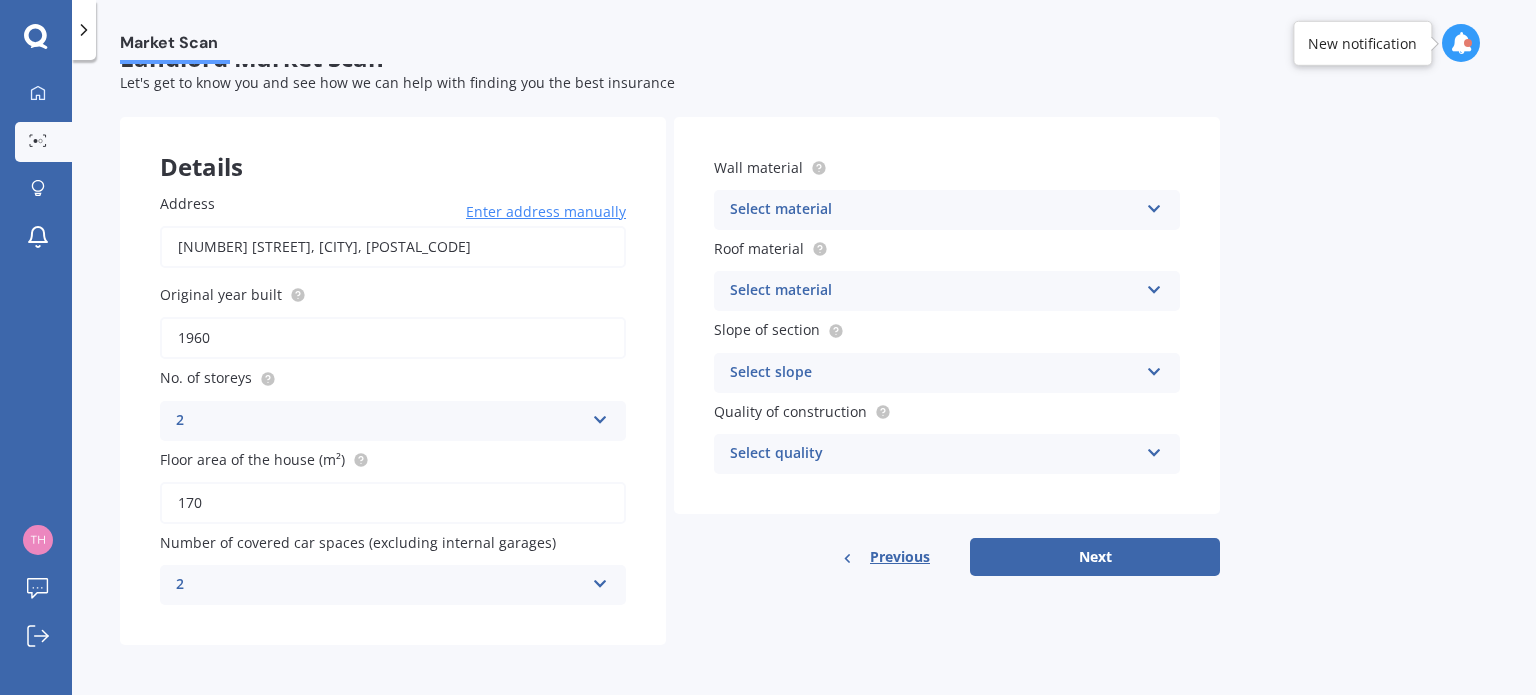 click at bounding box center [1154, 205] 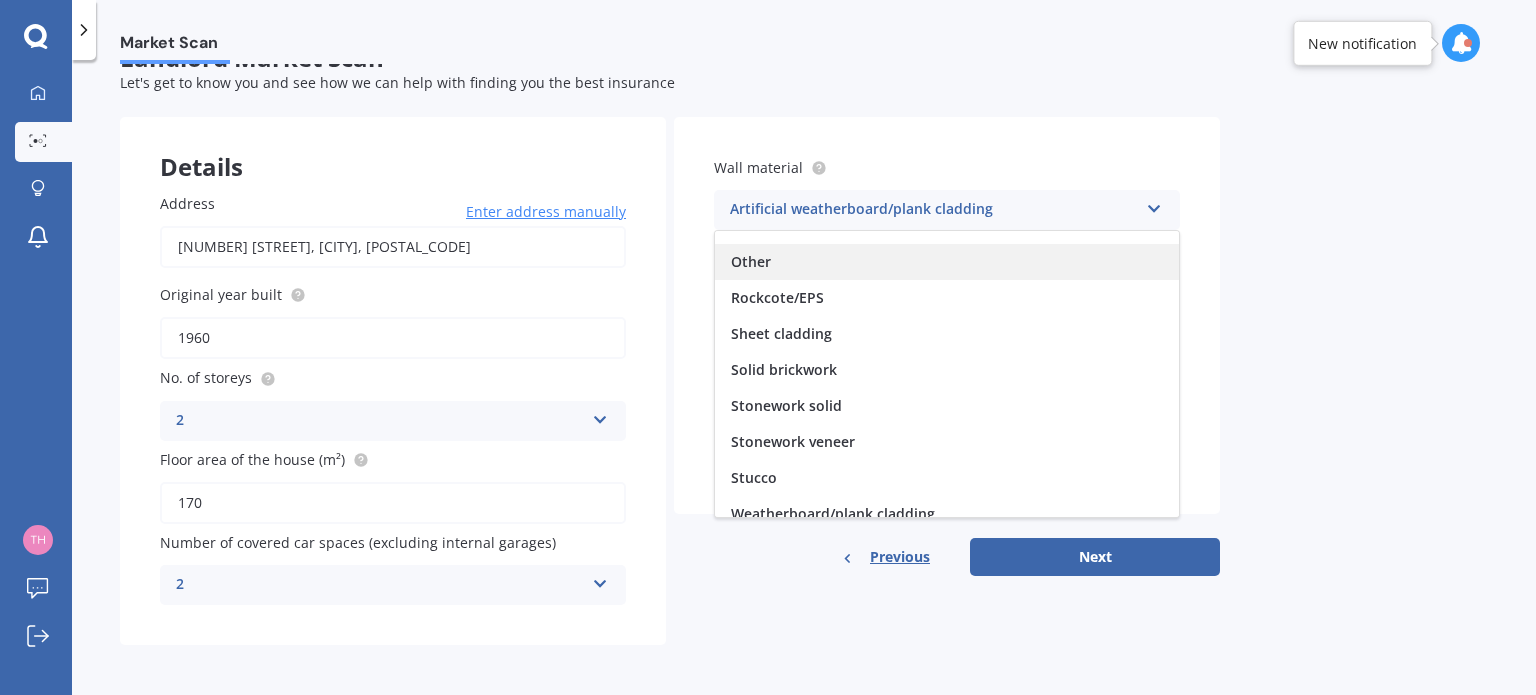 scroll, scrollTop: 181, scrollLeft: 0, axis: vertical 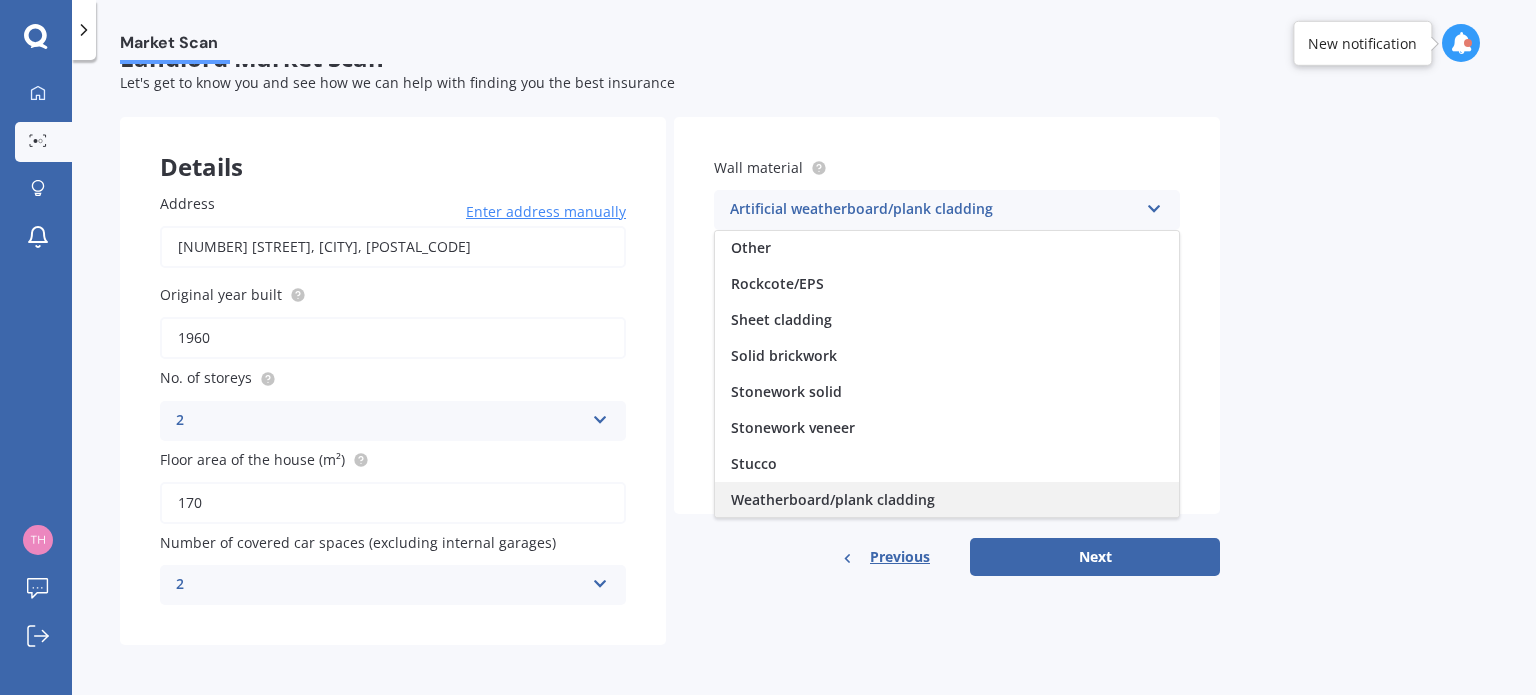 click on "Weatherboard/plank cladding" at bounding box center [833, 499] 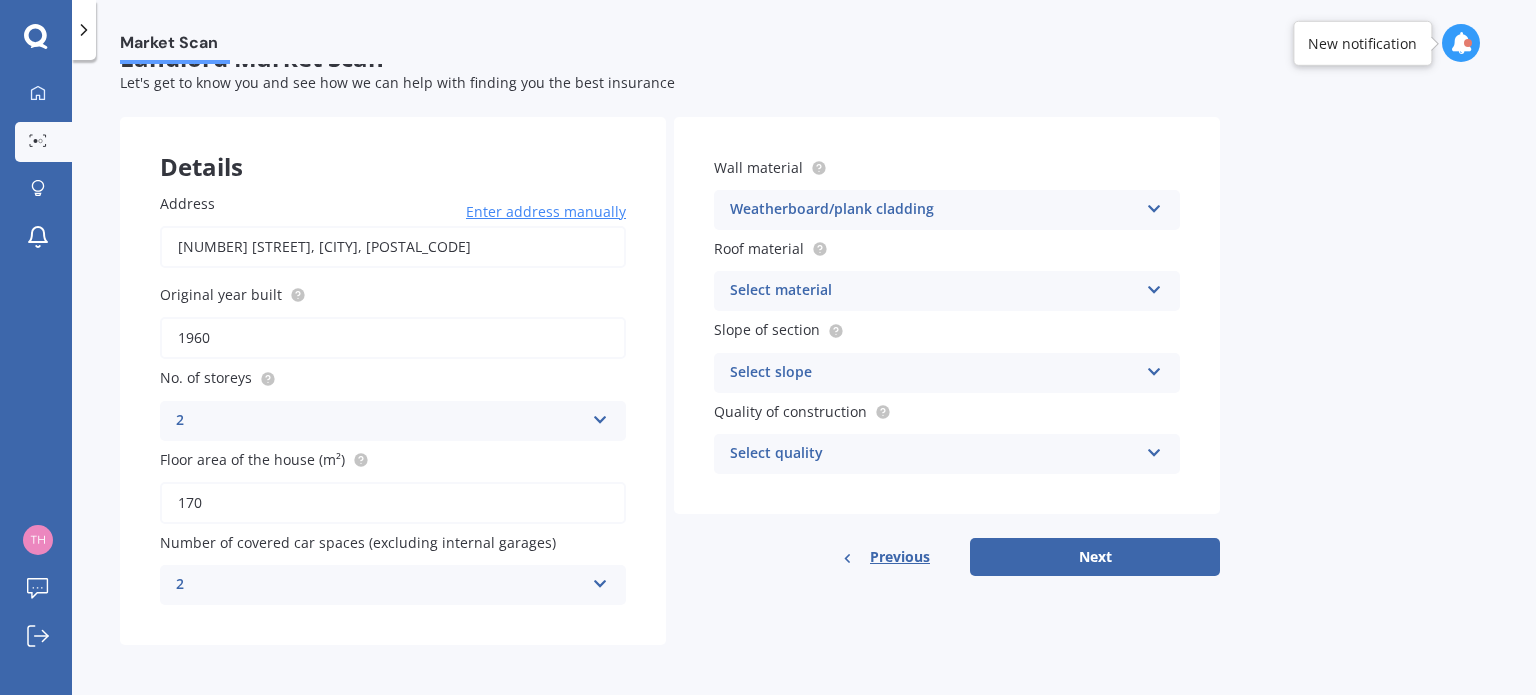 click at bounding box center (1154, 286) 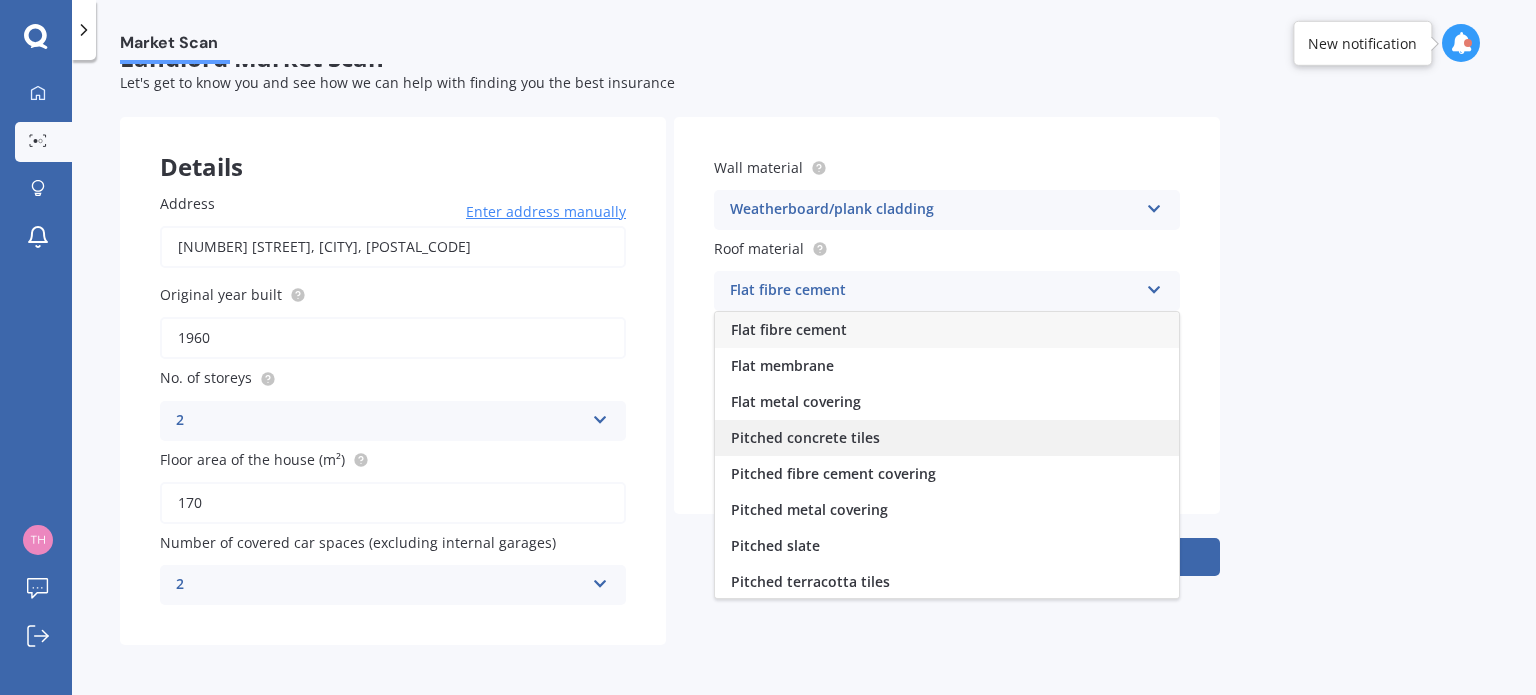 scroll, scrollTop: 0, scrollLeft: 0, axis: both 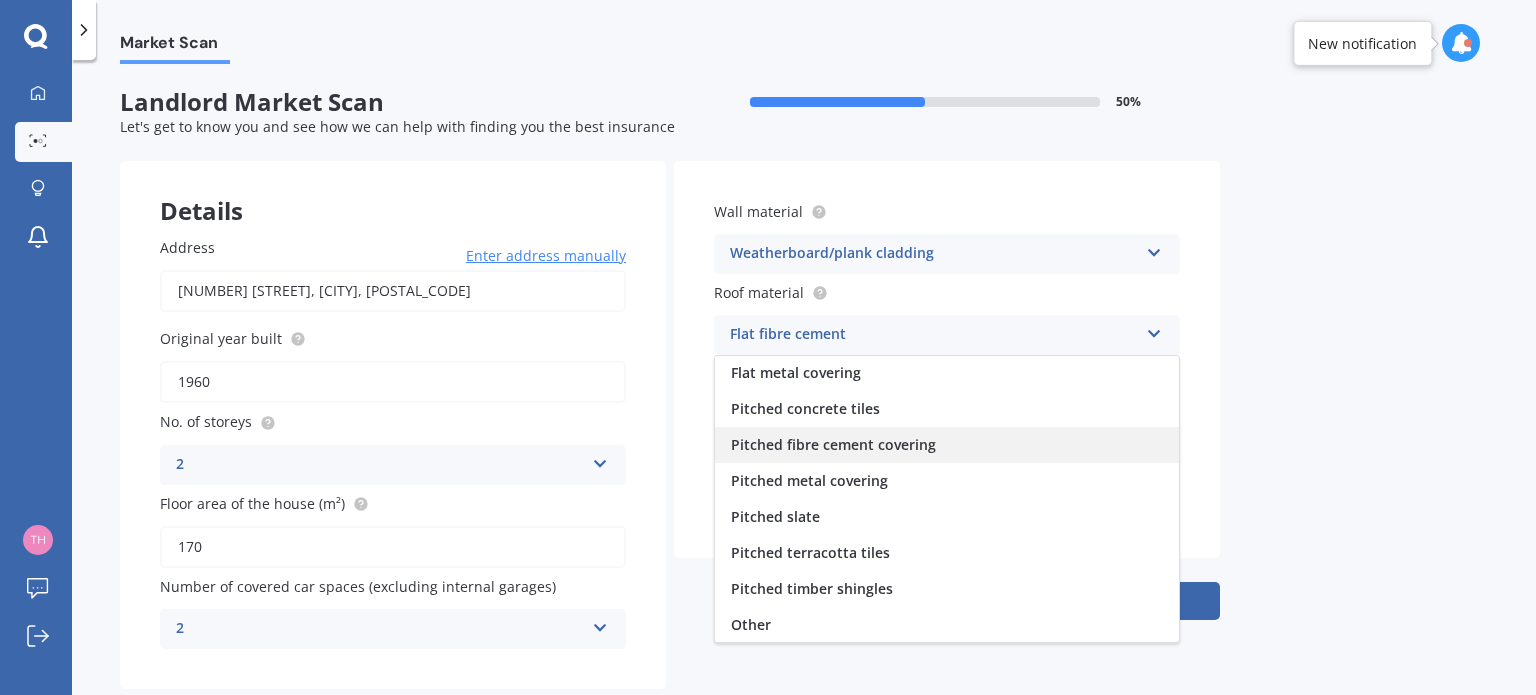 click on "Pitched fibre cement covering" at bounding box center (833, 444) 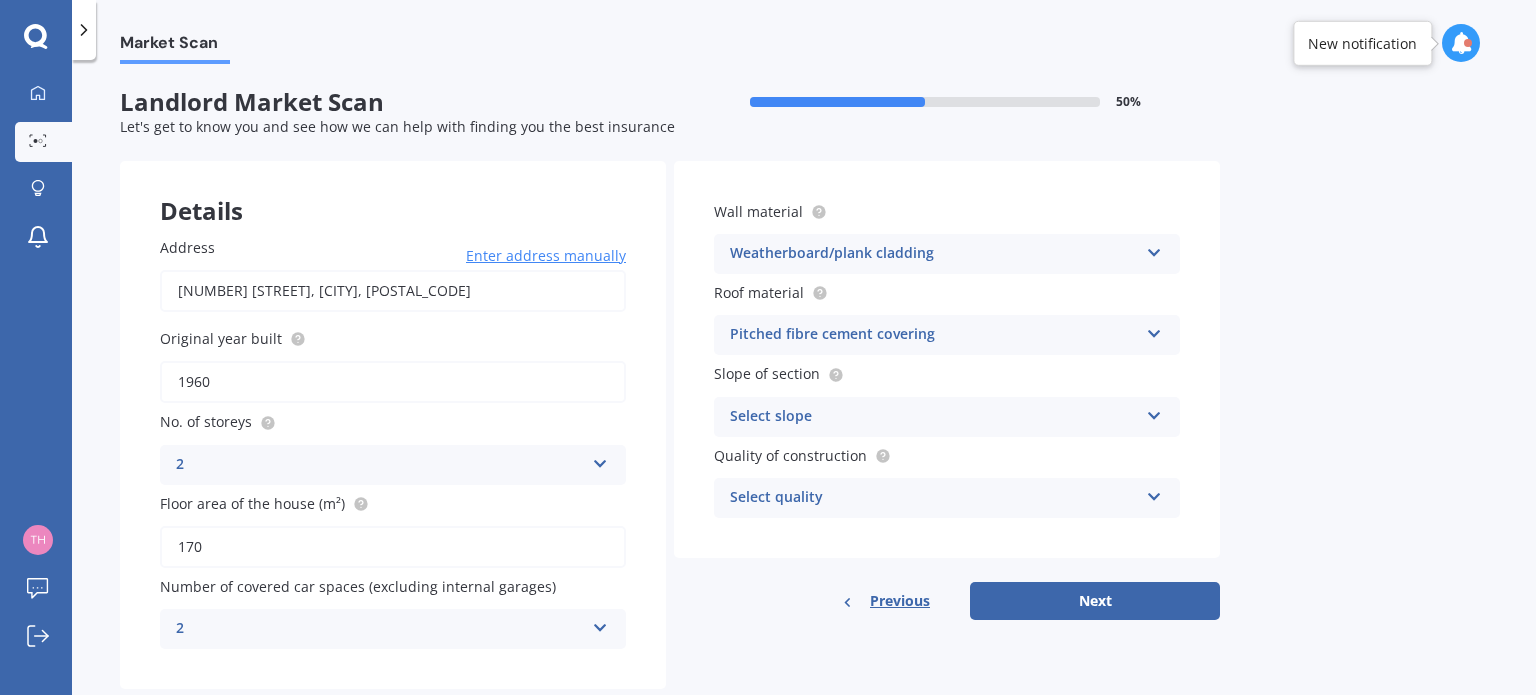 click on "Select slope" at bounding box center [934, 417] 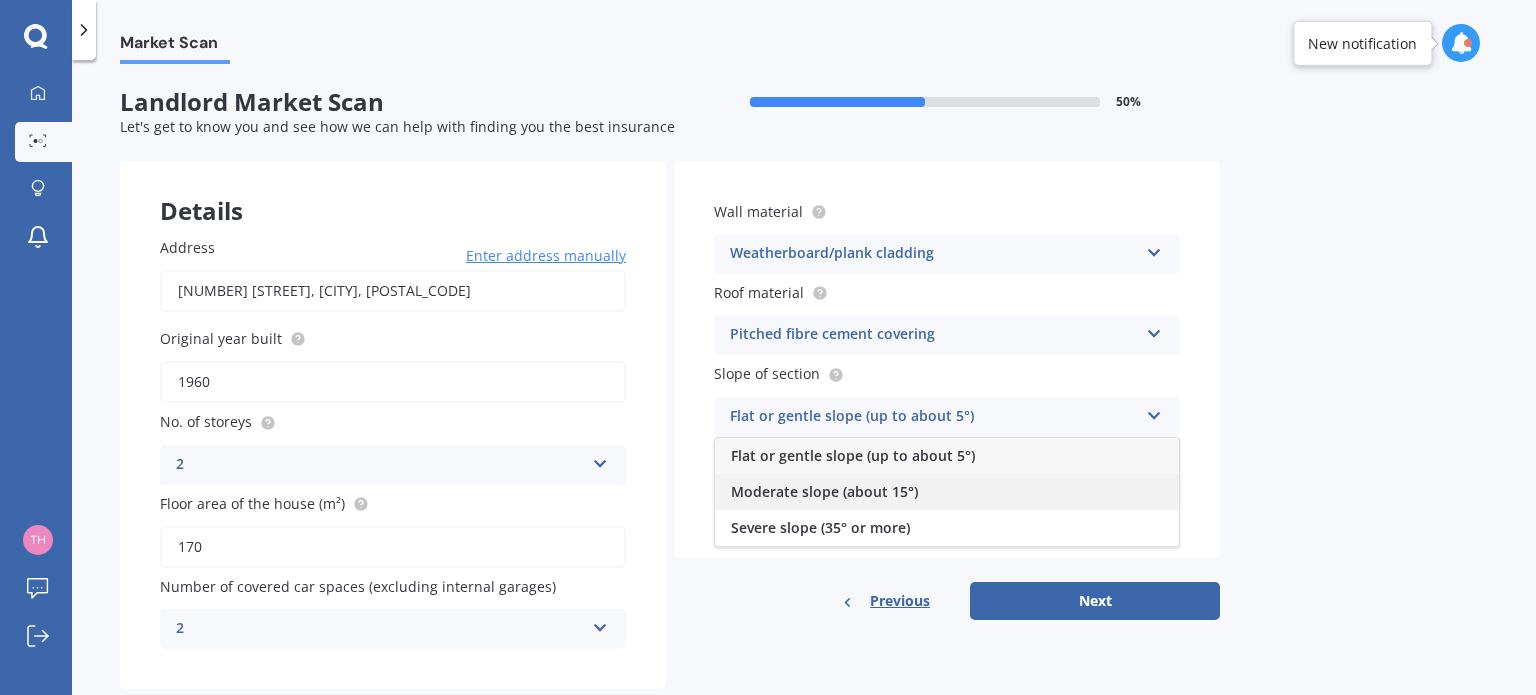 click on "Moderate slope (about 15°)" at bounding box center [947, 492] 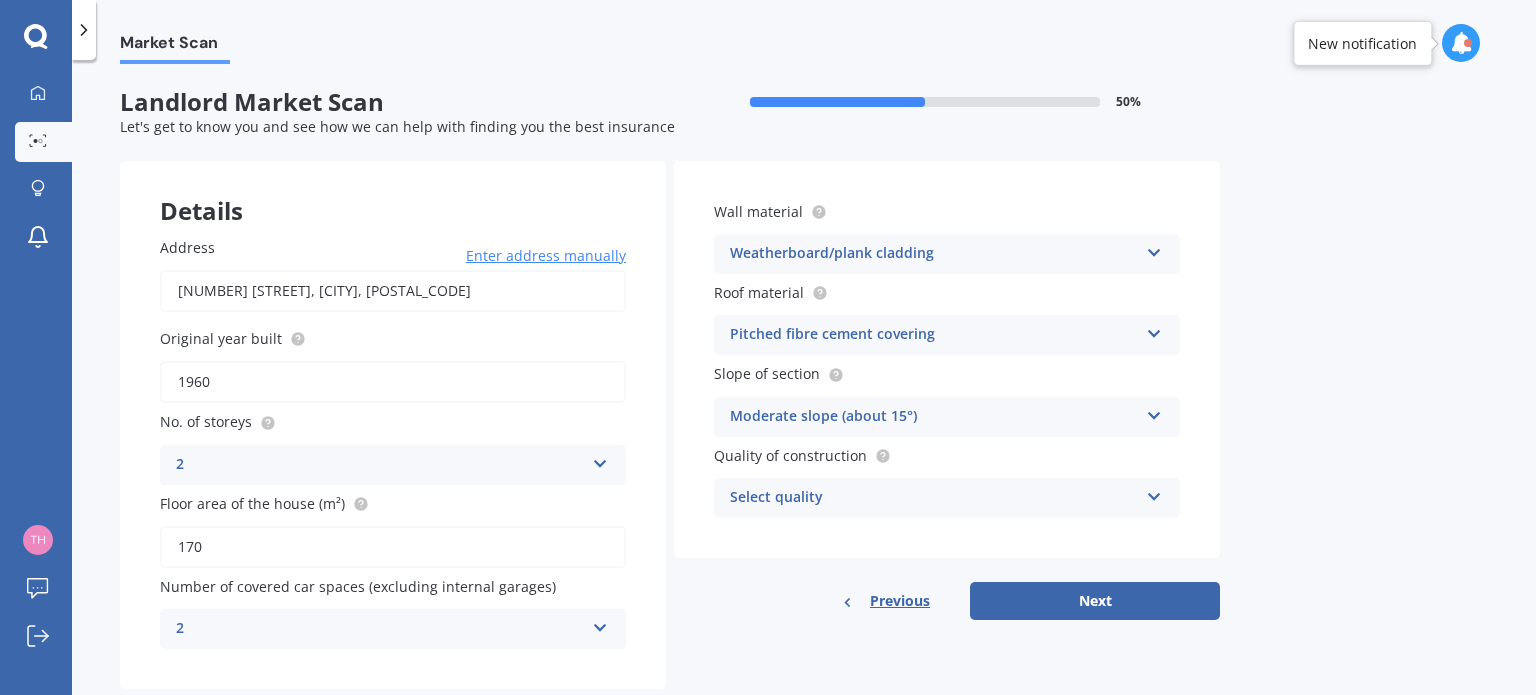 click at bounding box center (1154, 493) 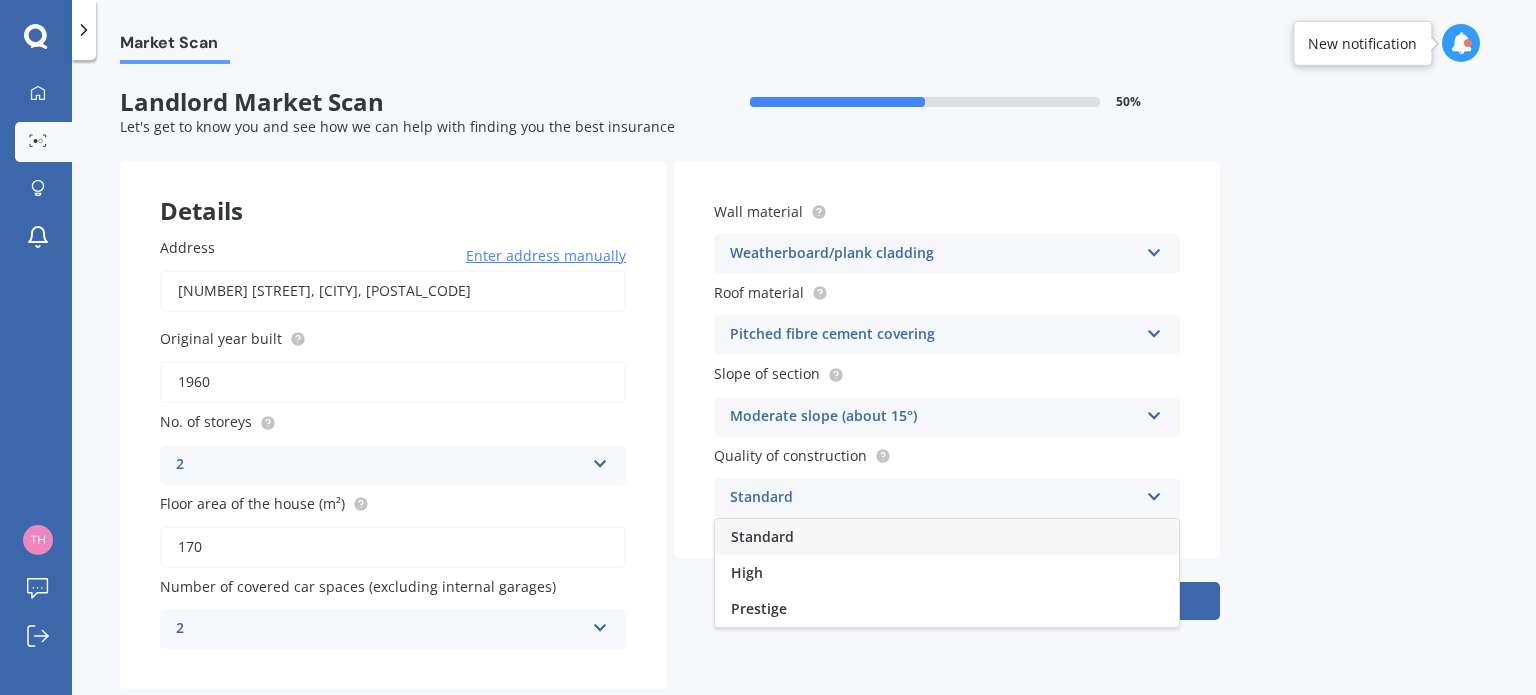 click on "Standard" at bounding box center [947, 537] 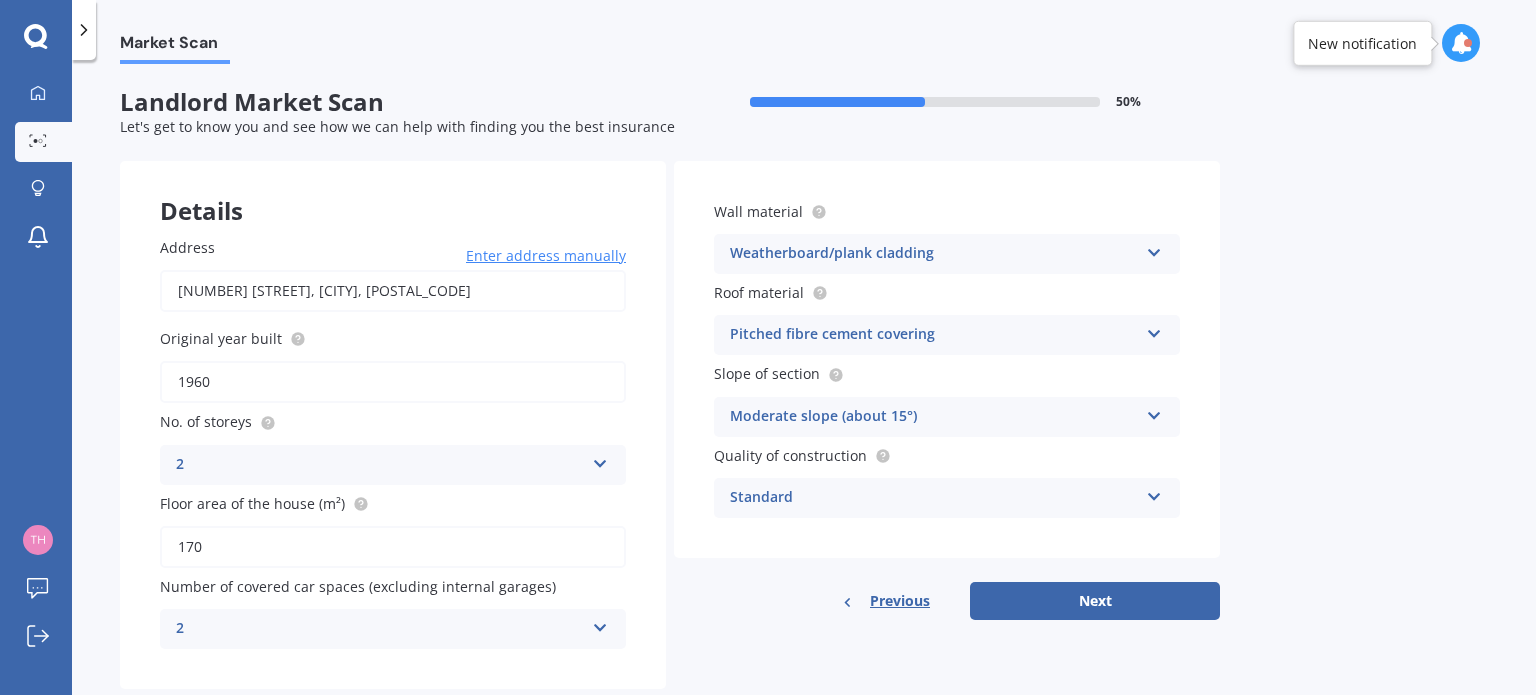 scroll, scrollTop: 44, scrollLeft: 0, axis: vertical 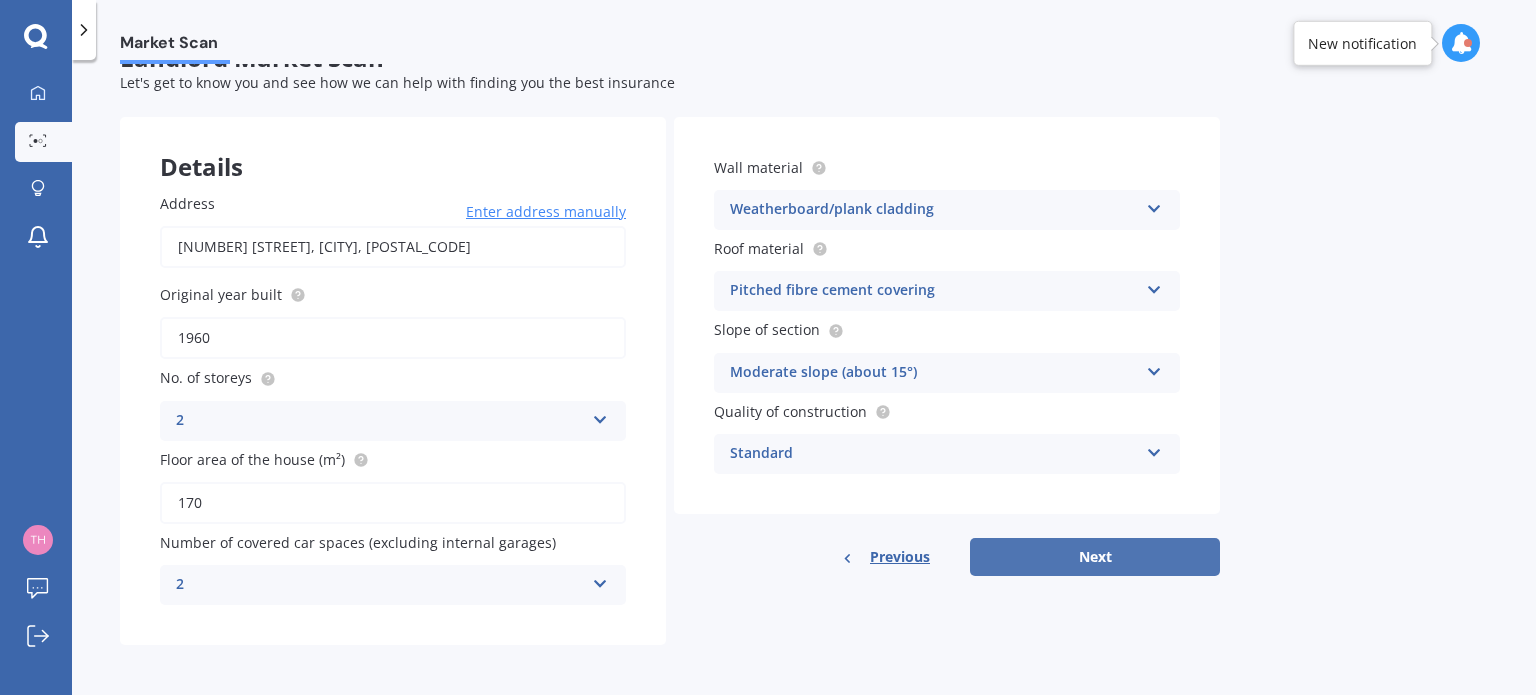 click on "Next" at bounding box center (1095, 557) 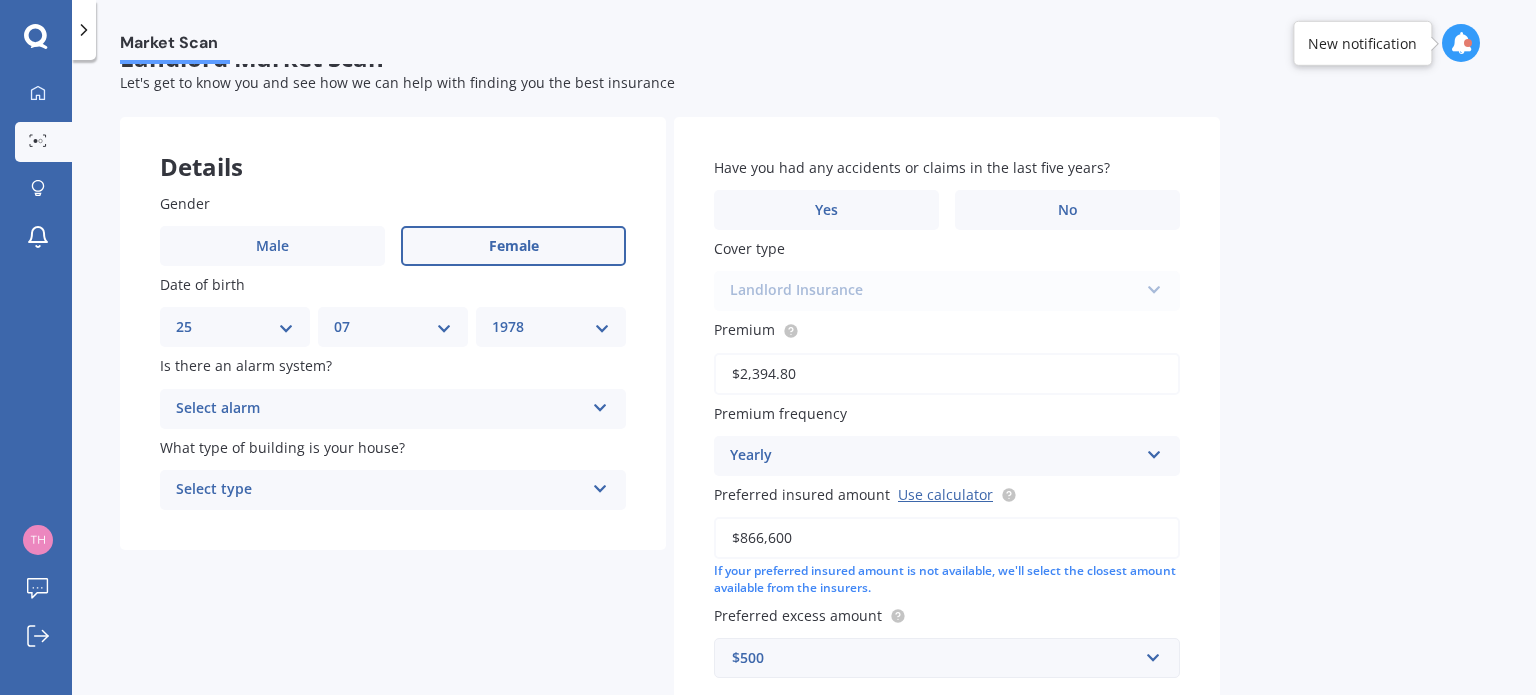 scroll, scrollTop: 0, scrollLeft: 0, axis: both 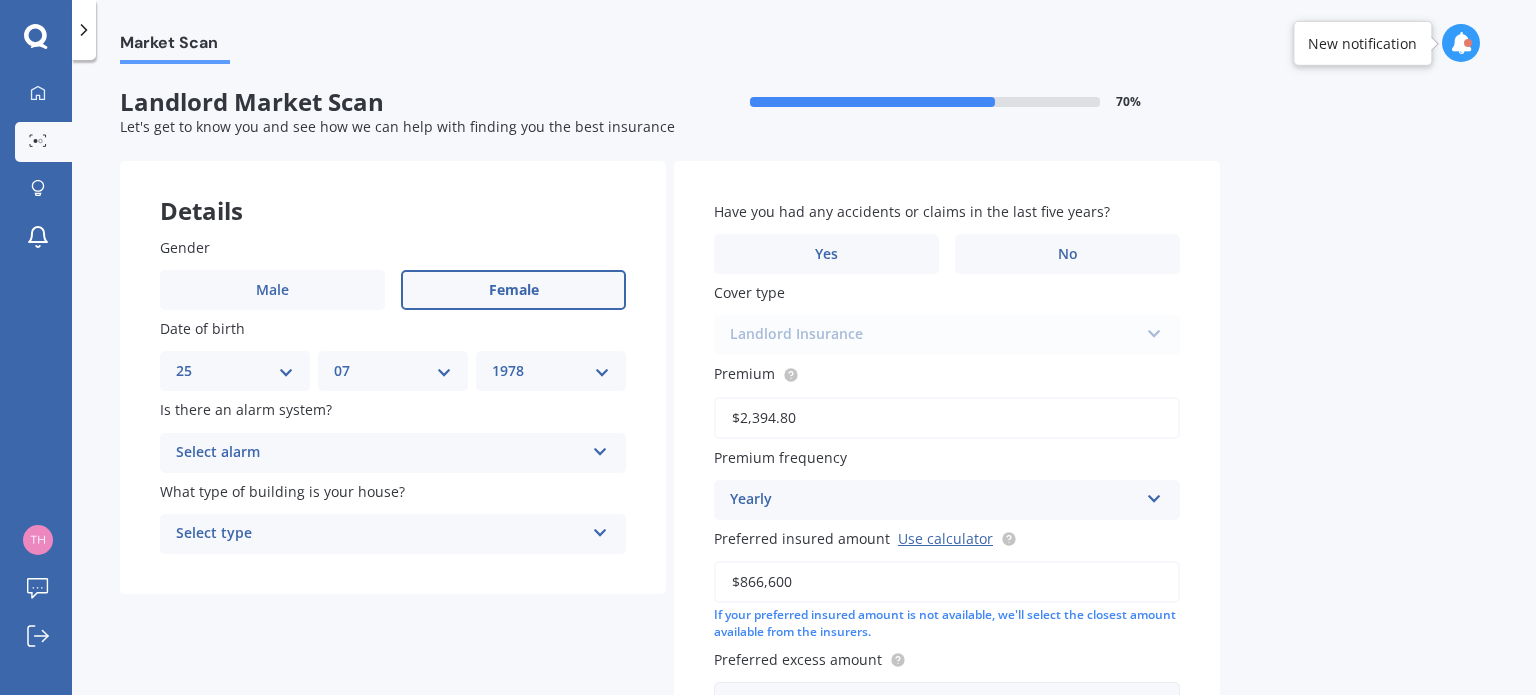 click on "Select alarm" at bounding box center [380, 453] 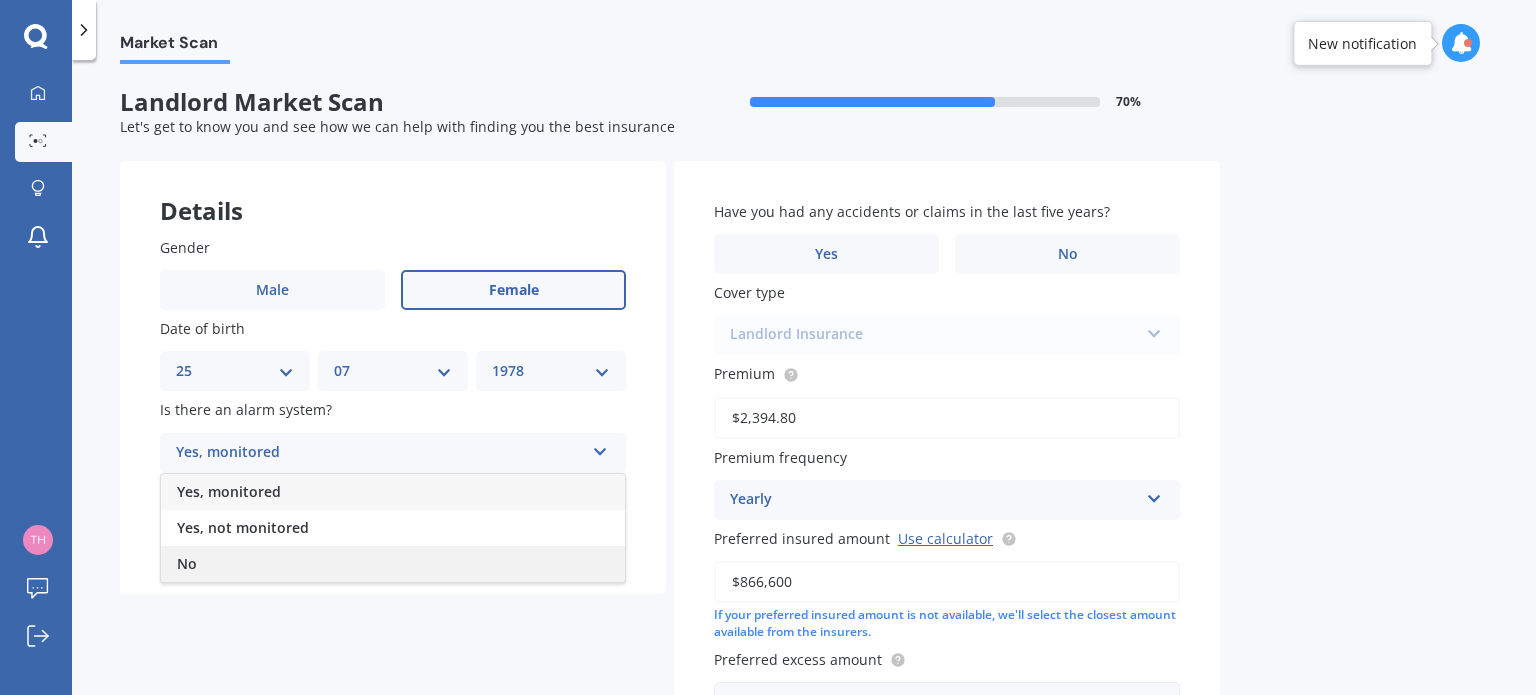 click on "No" at bounding box center [393, 564] 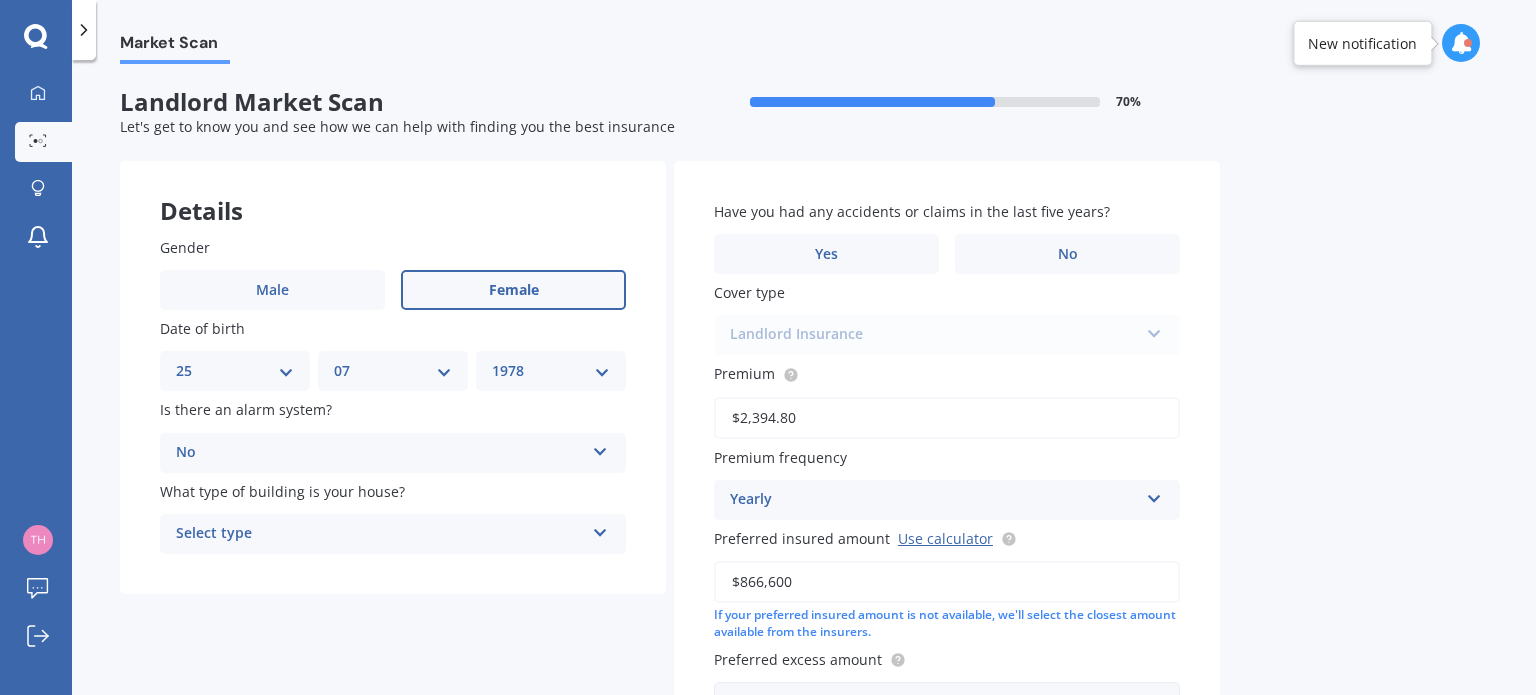 click on "Select type" at bounding box center [380, 534] 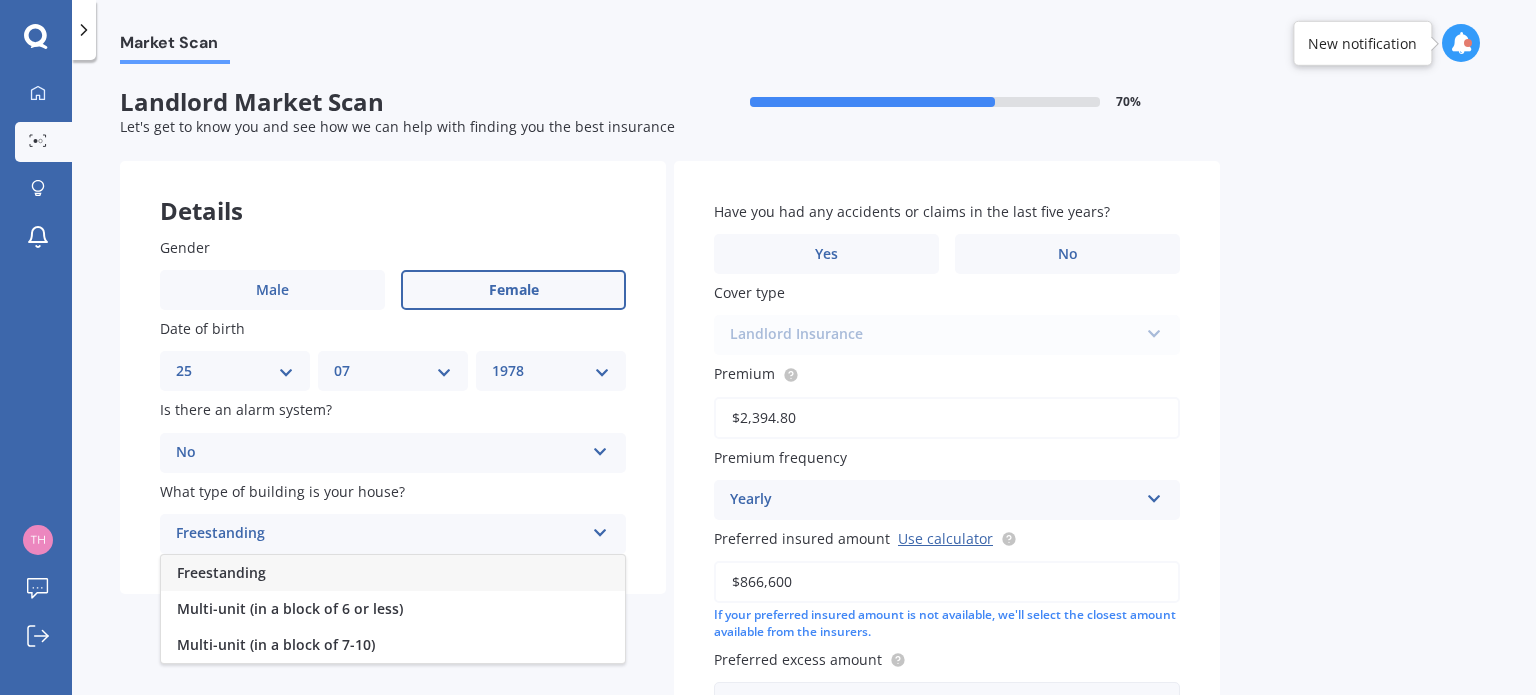 click on "Freestanding" at bounding box center [393, 573] 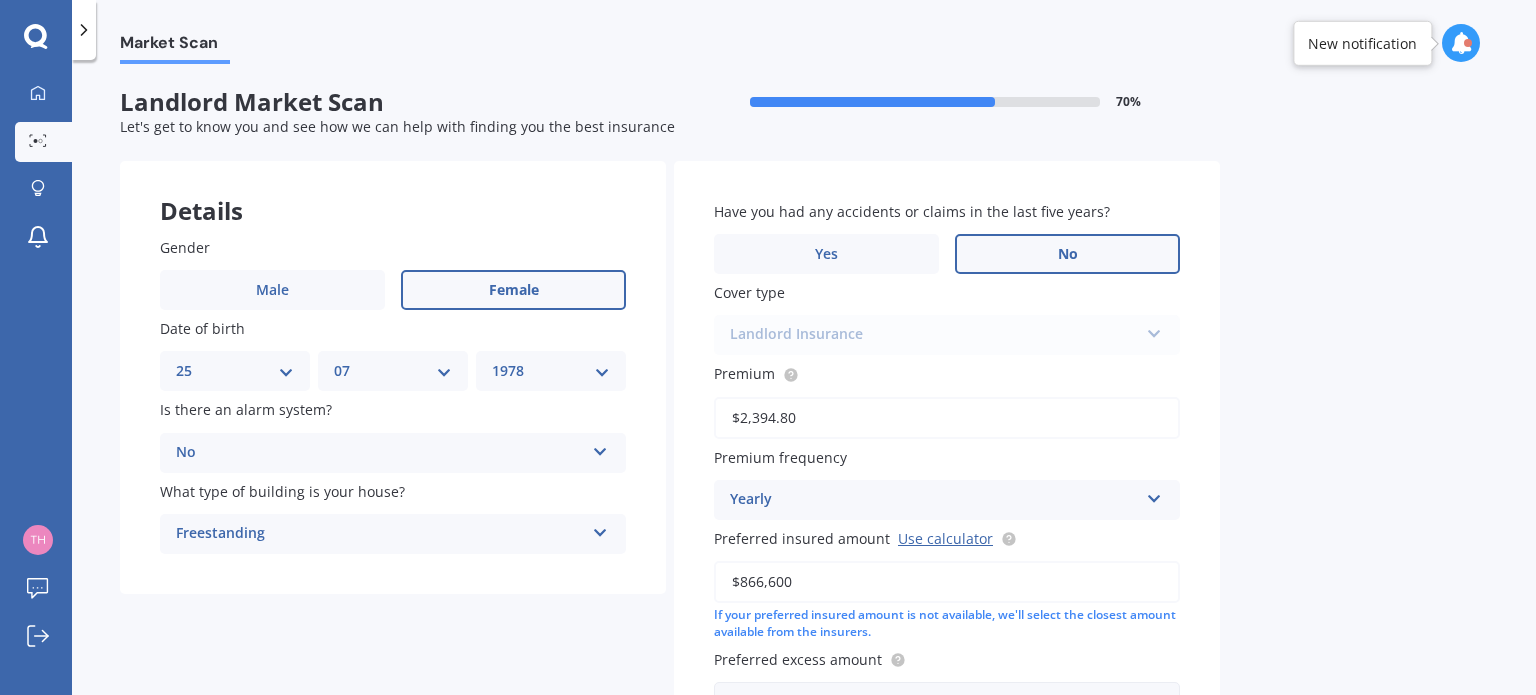 click on "No" at bounding box center (1068, 254) 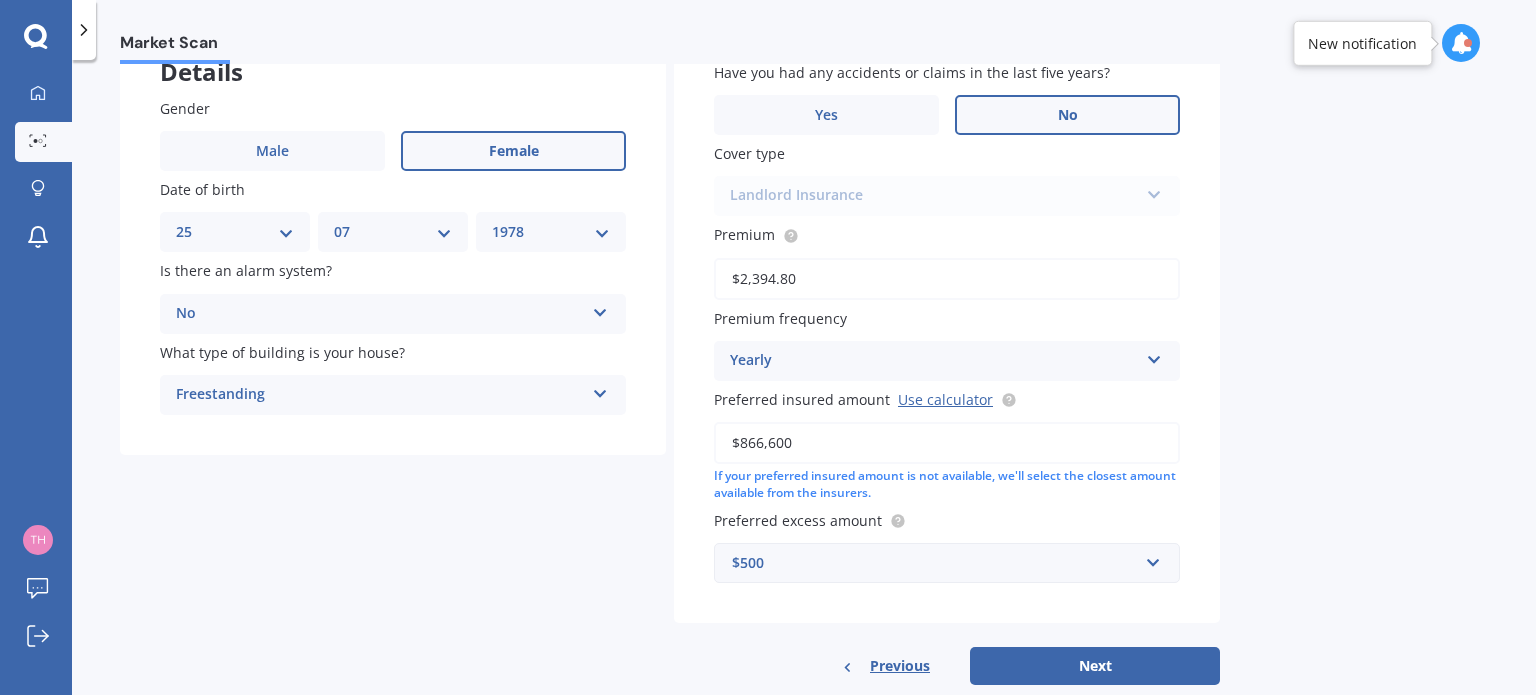 scroll, scrollTop: 180, scrollLeft: 0, axis: vertical 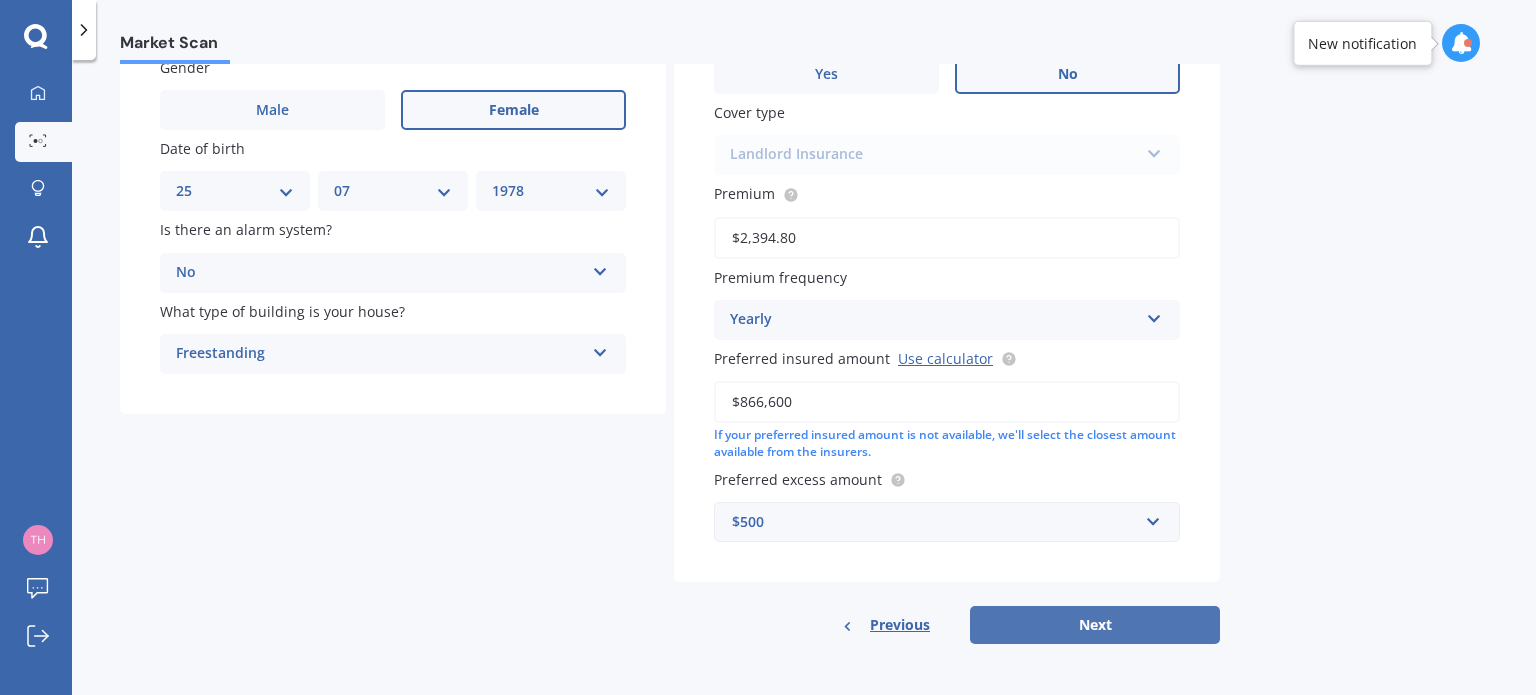 click on "Next" at bounding box center [1095, 625] 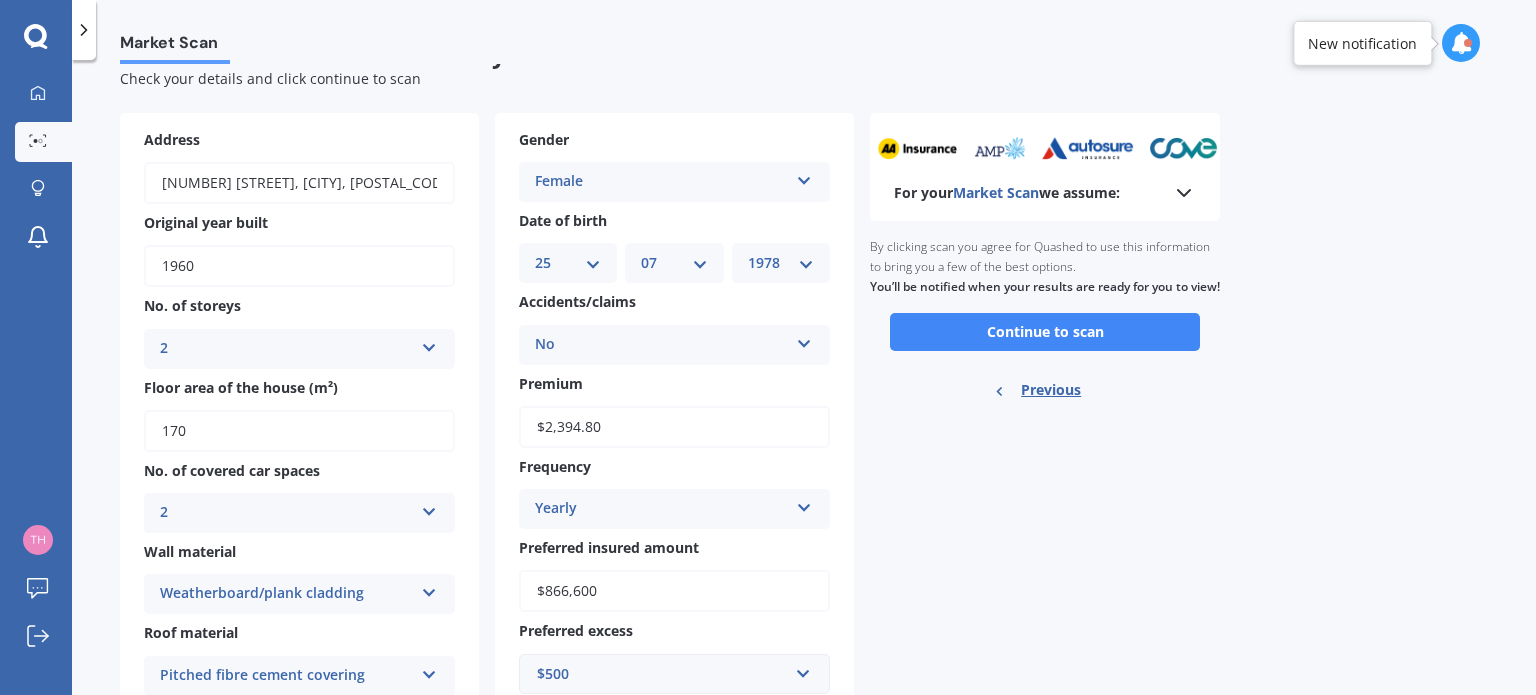 scroll, scrollTop: 48, scrollLeft: 0, axis: vertical 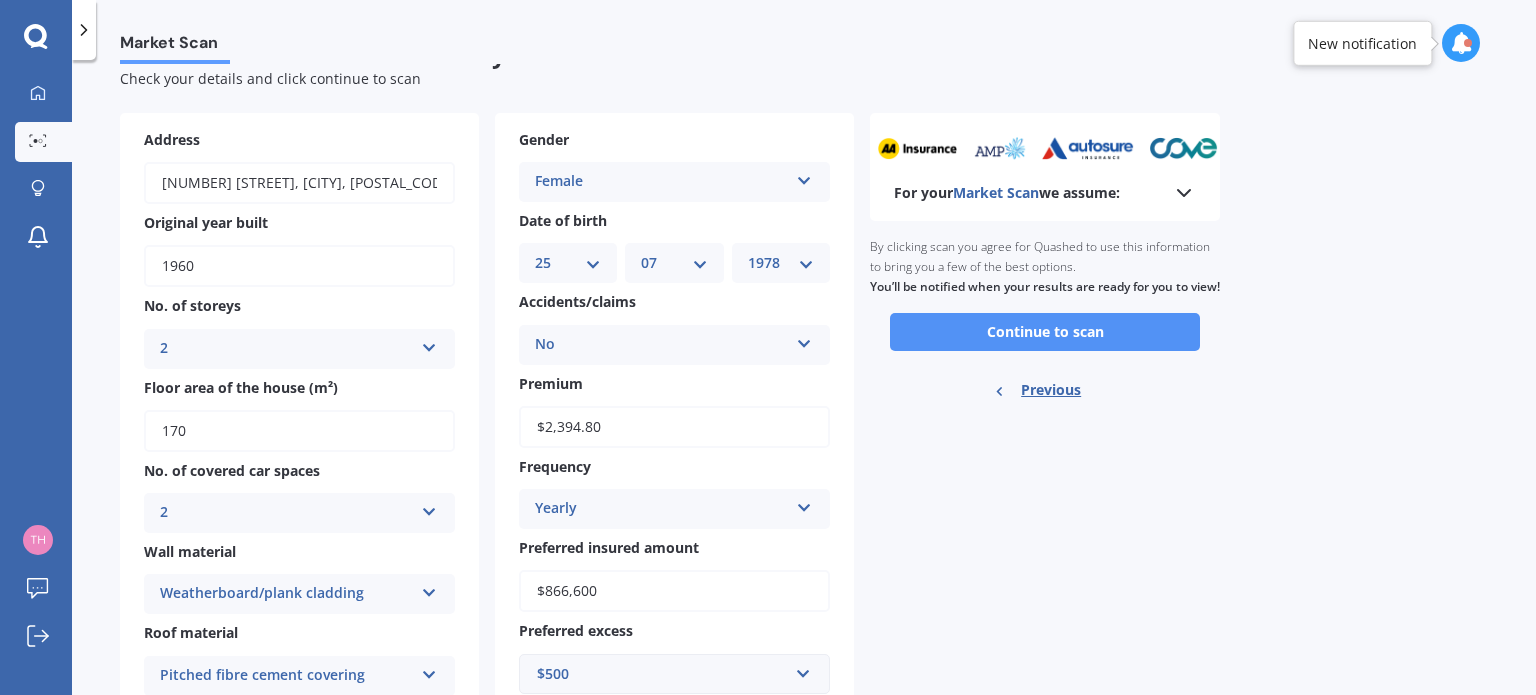 click on "Continue to scan" at bounding box center [1045, 332] 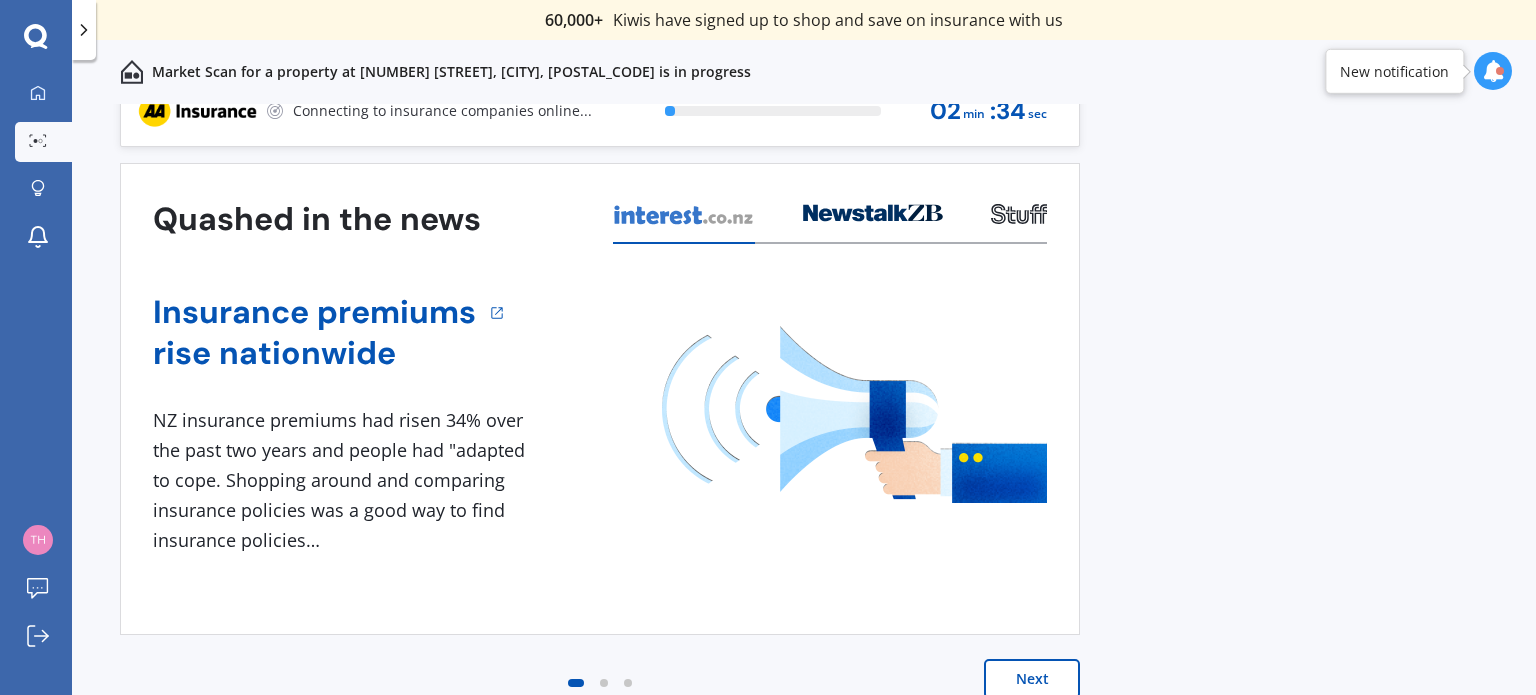 scroll, scrollTop: 0, scrollLeft: 0, axis: both 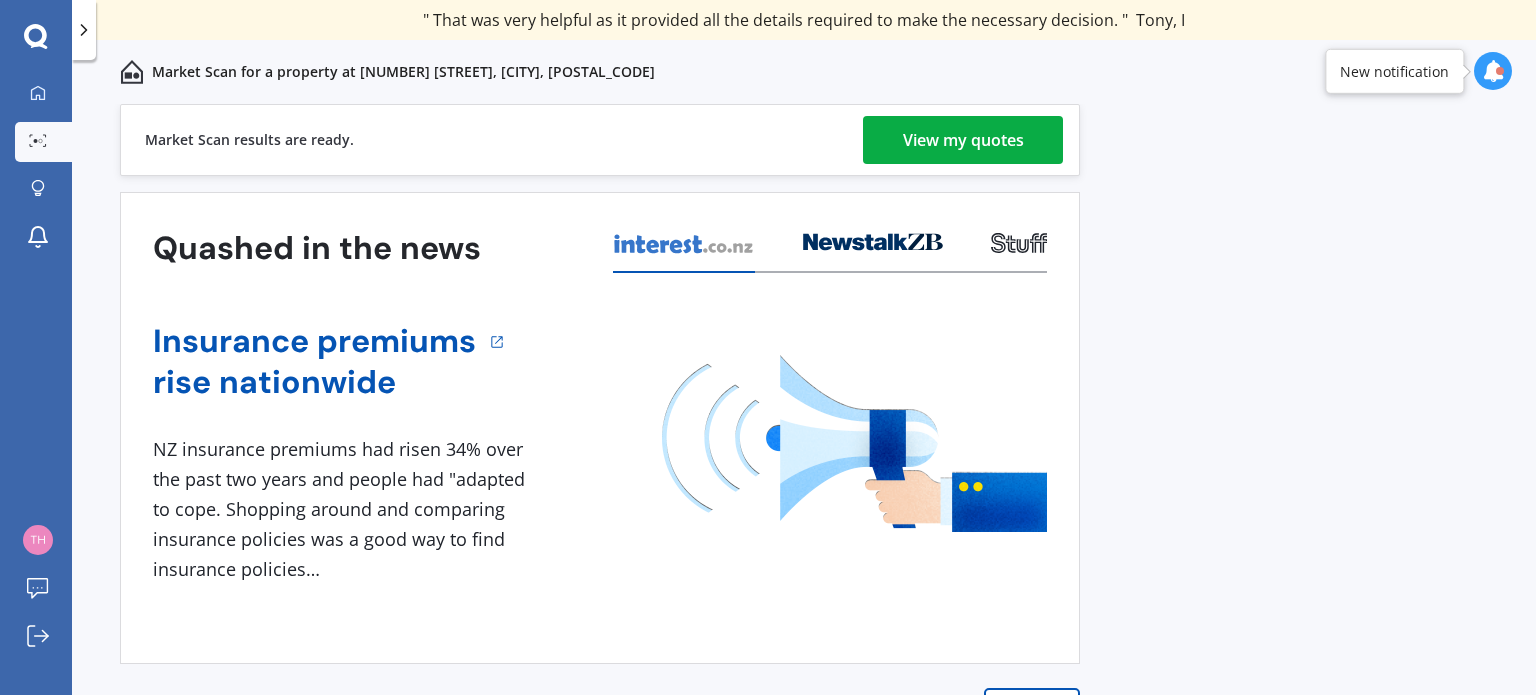 click on "View my quotes" at bounding box center [963, 140] 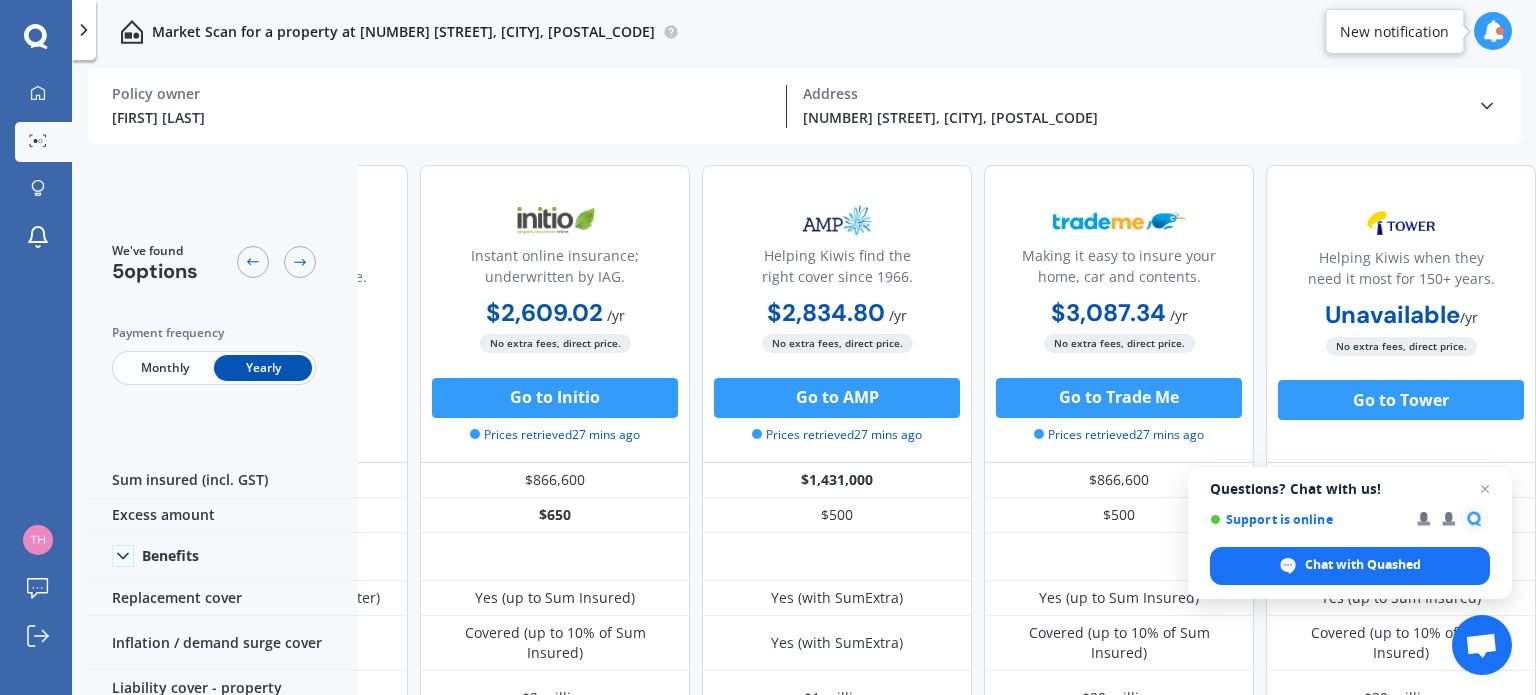 scroll, scrollTop: 0, scrollLeft: 0, axis: both 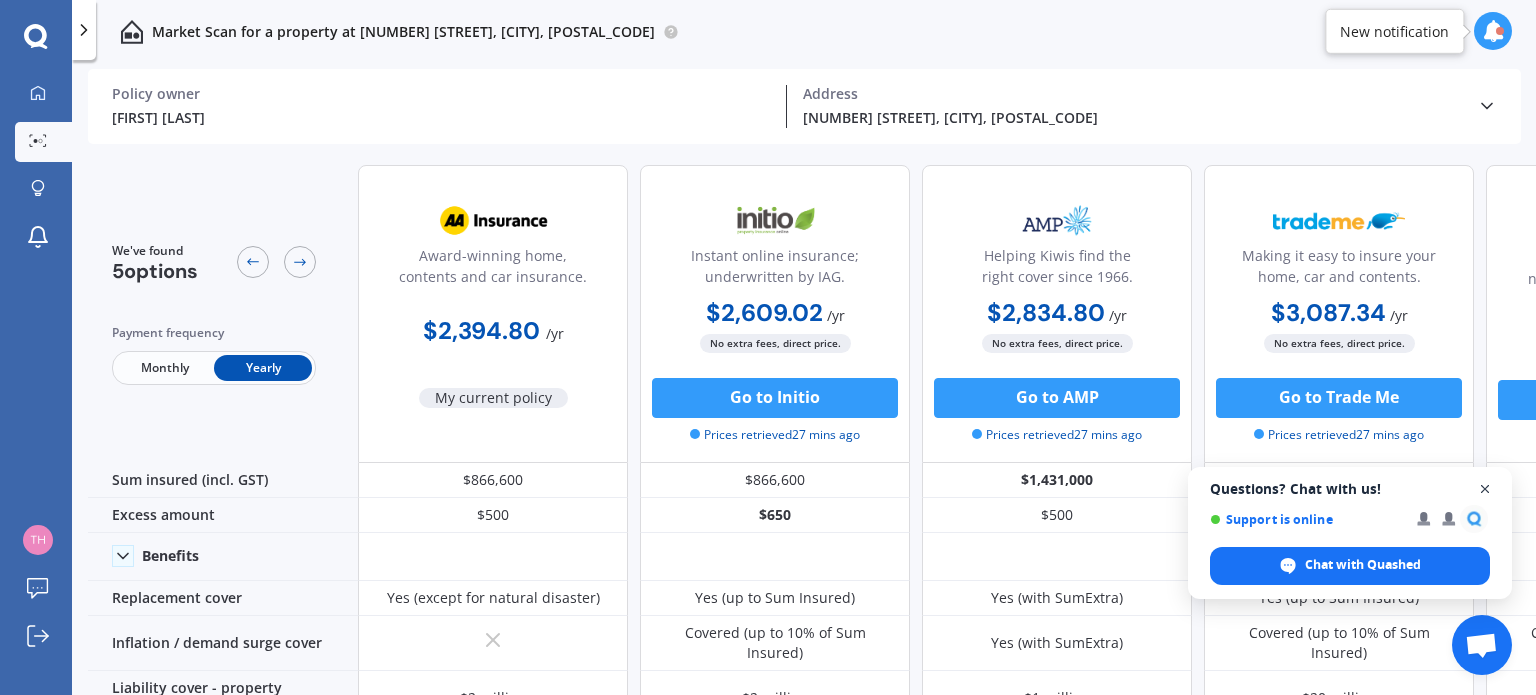 click at bounding box center (1485, 489) 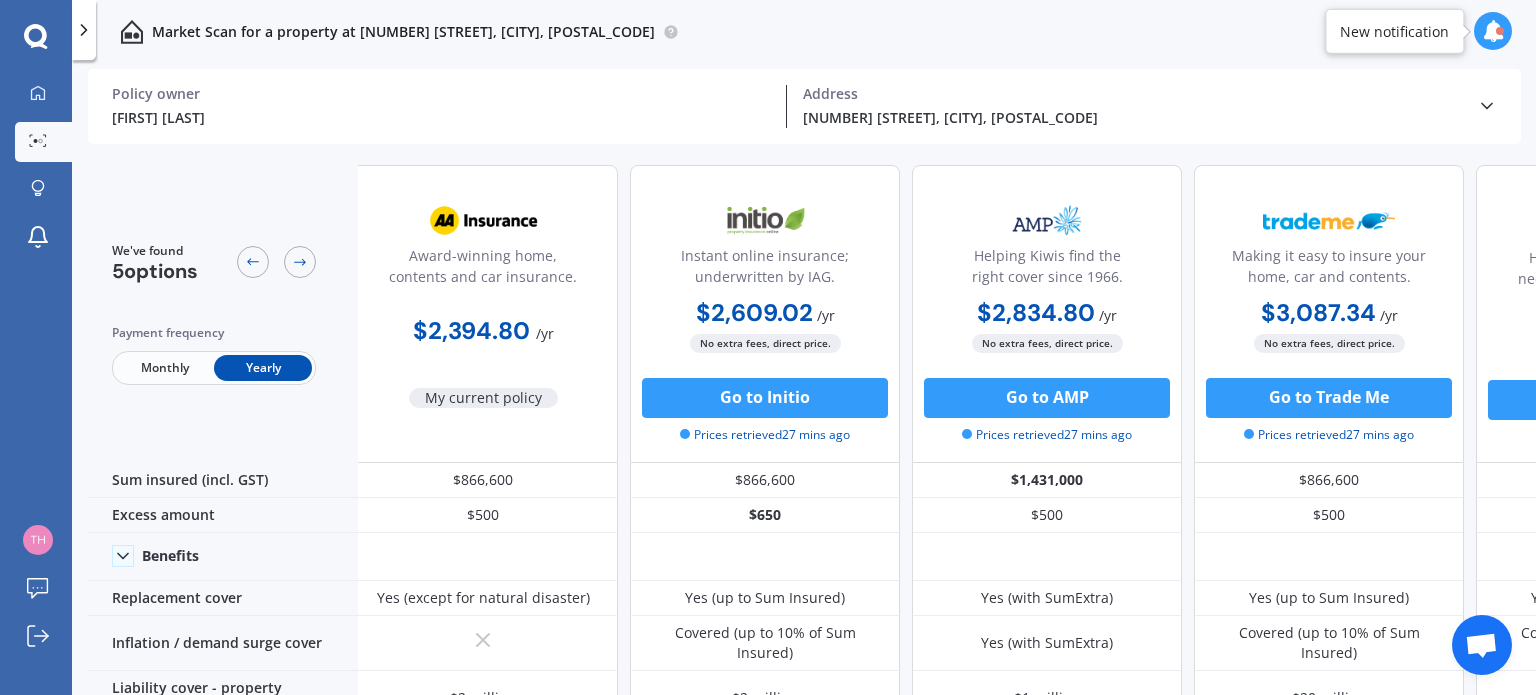 scroll, scrollTop: 0, scrollLeft: 0, axis: both 